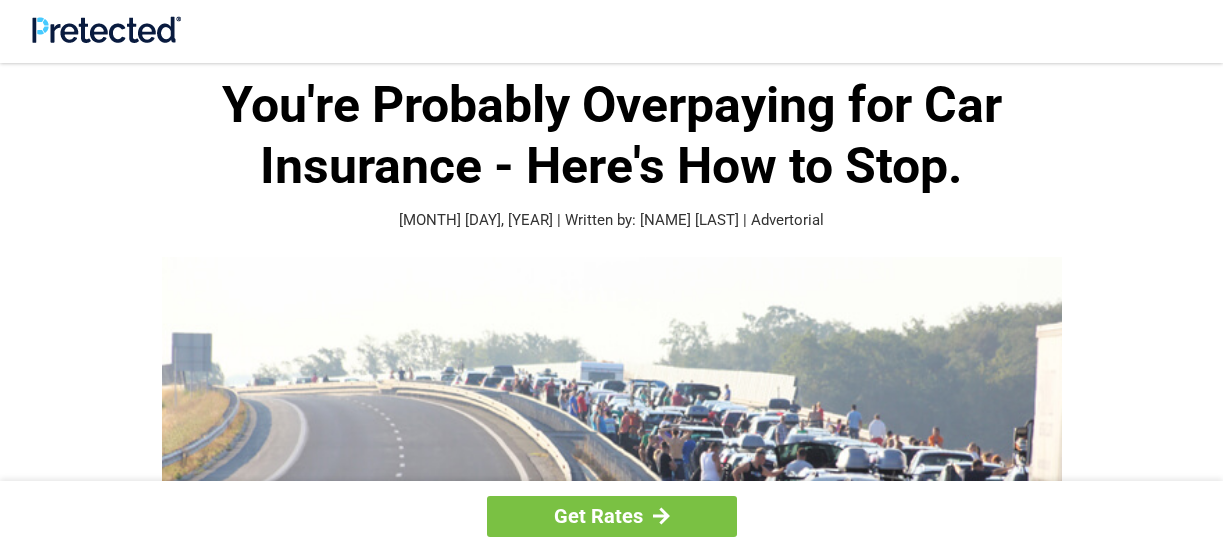 scroll, scrollTop: 0, scrollLeft: 0, axis: both 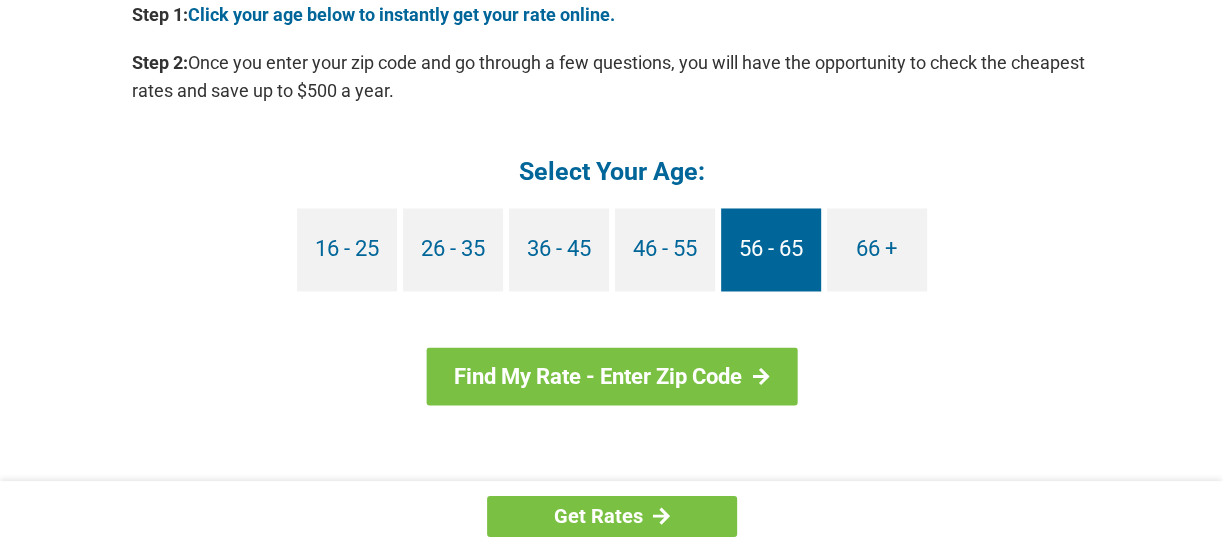 click on "56 - 65" at bounding box center [771, 249] 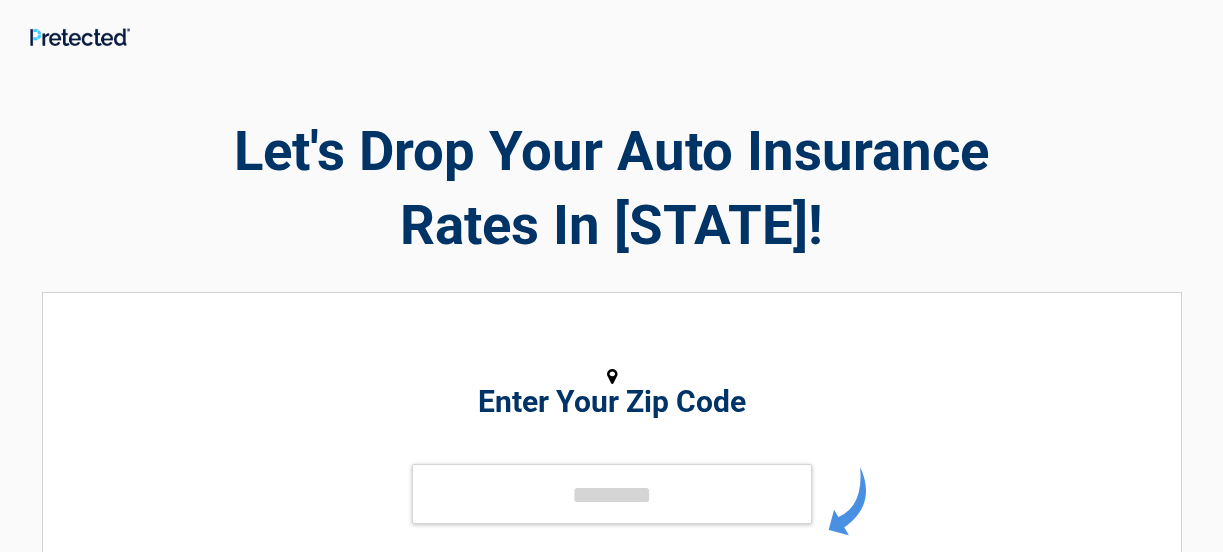 scroll, scrollTop: 0, scrollLeft: 0, axis: both 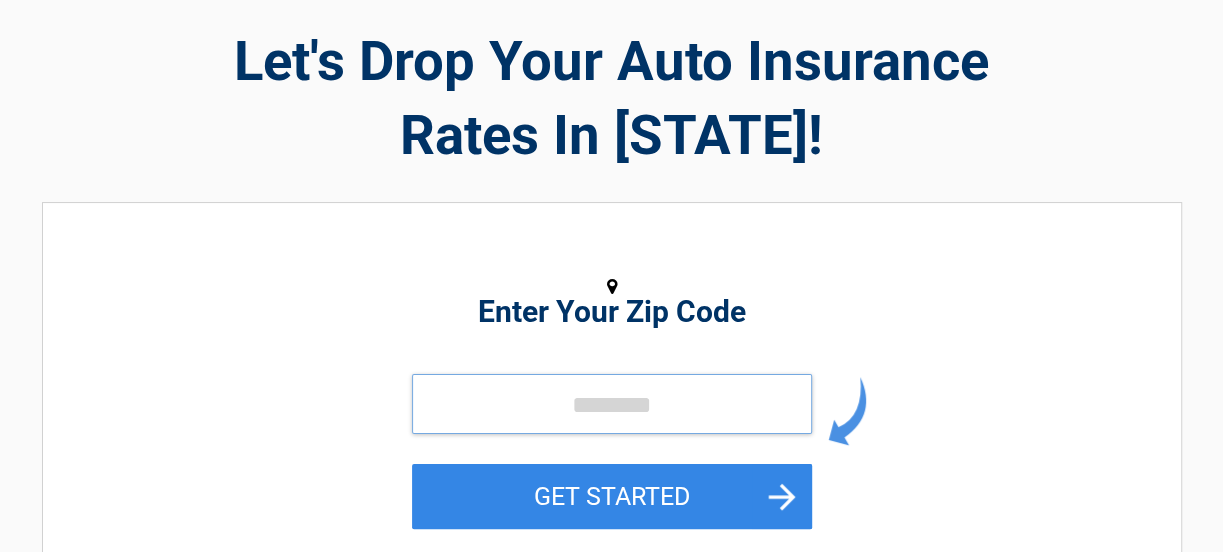 click at bounding box center [612, 404] 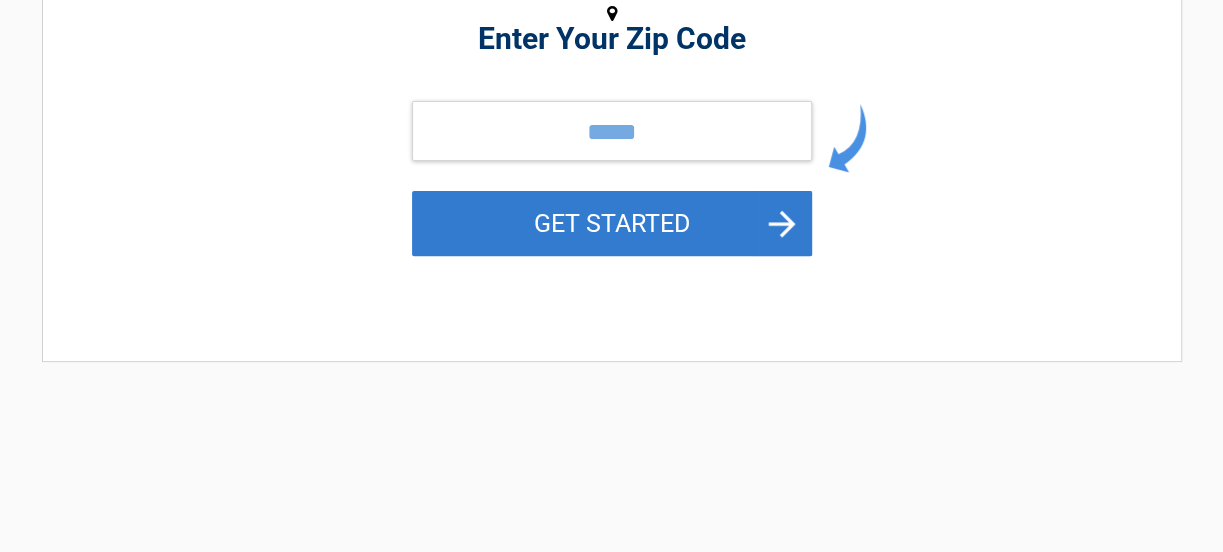 click on "GET STARTED" at bounding box center [612, 223] 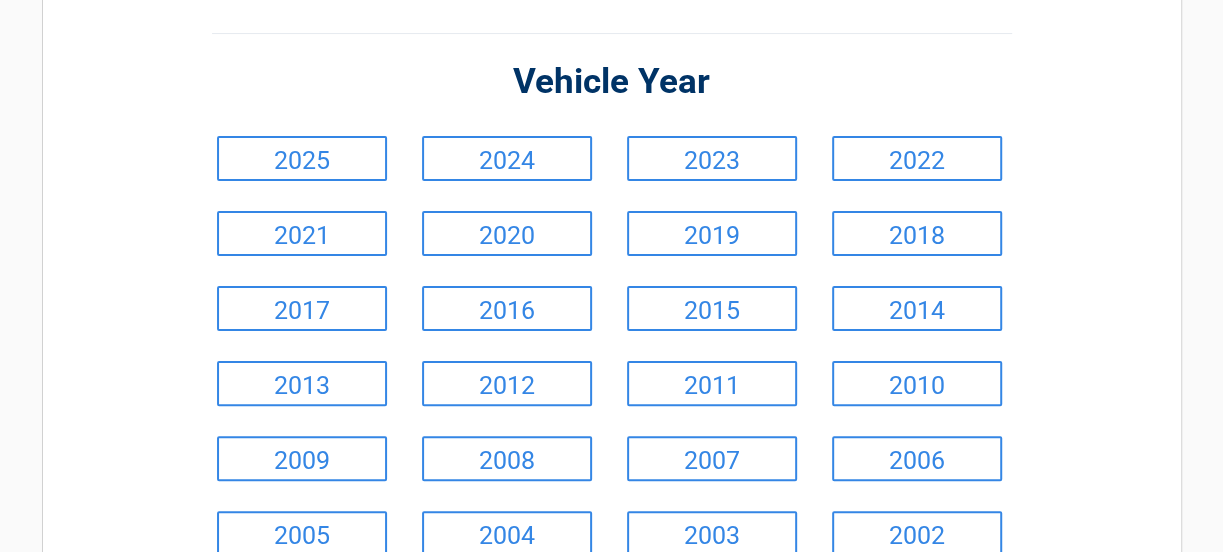 scroll, scrollTop: 181, scrollLeft: 0, axis: vertical 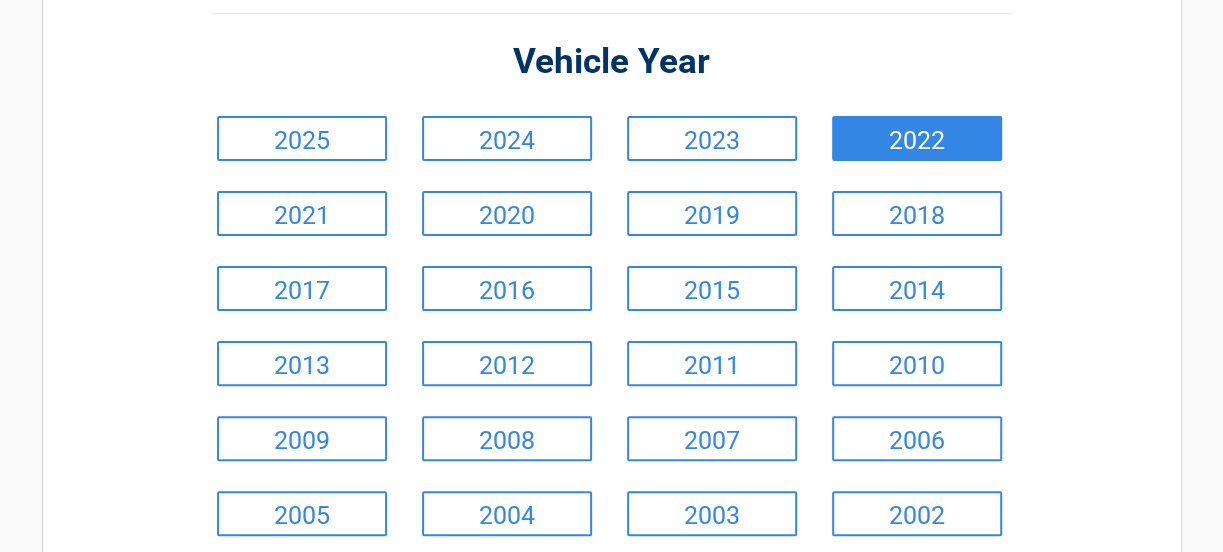 click on "2022" at bounding box center (917, 138) 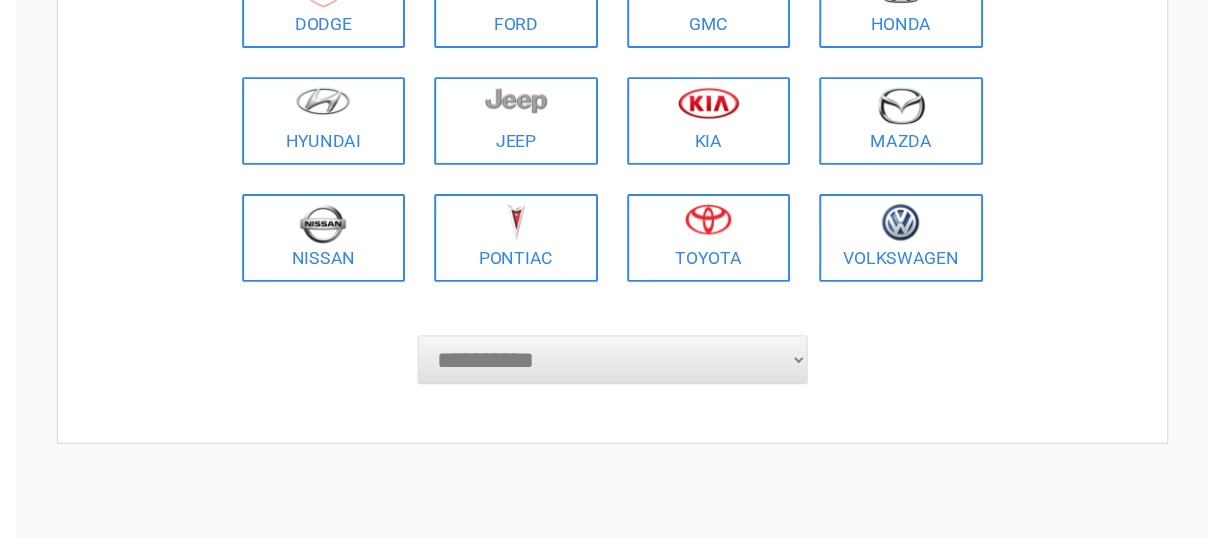 scroll, scrollTop: 454, scrollLeft: 0, axis: vertical 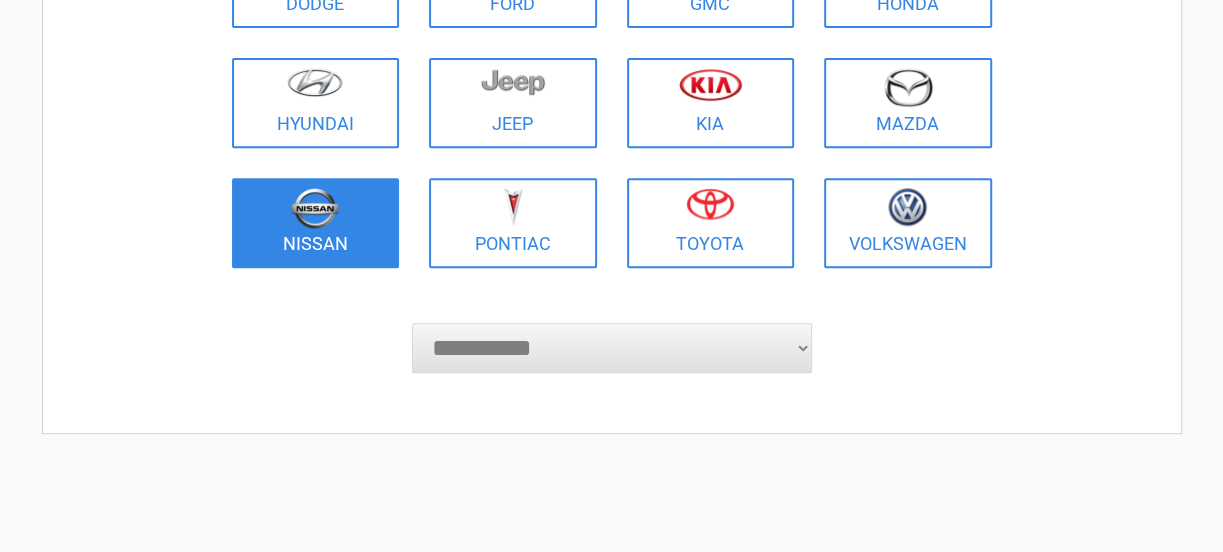 click at bounding box center (315, 208) 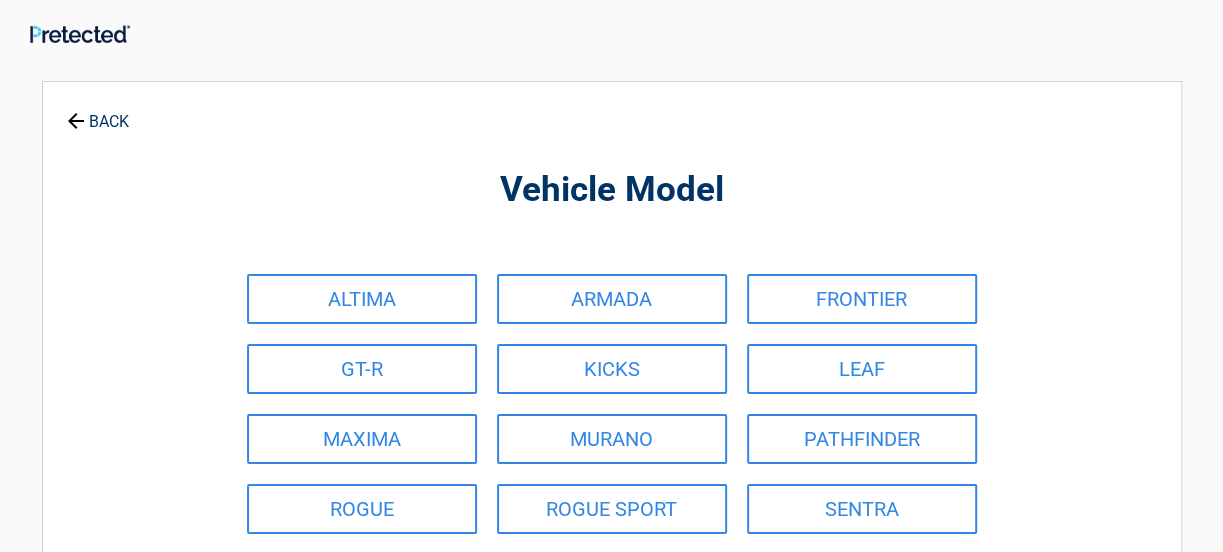 scroll, scrollTop: 0, scrollLeft: 0, axis: both 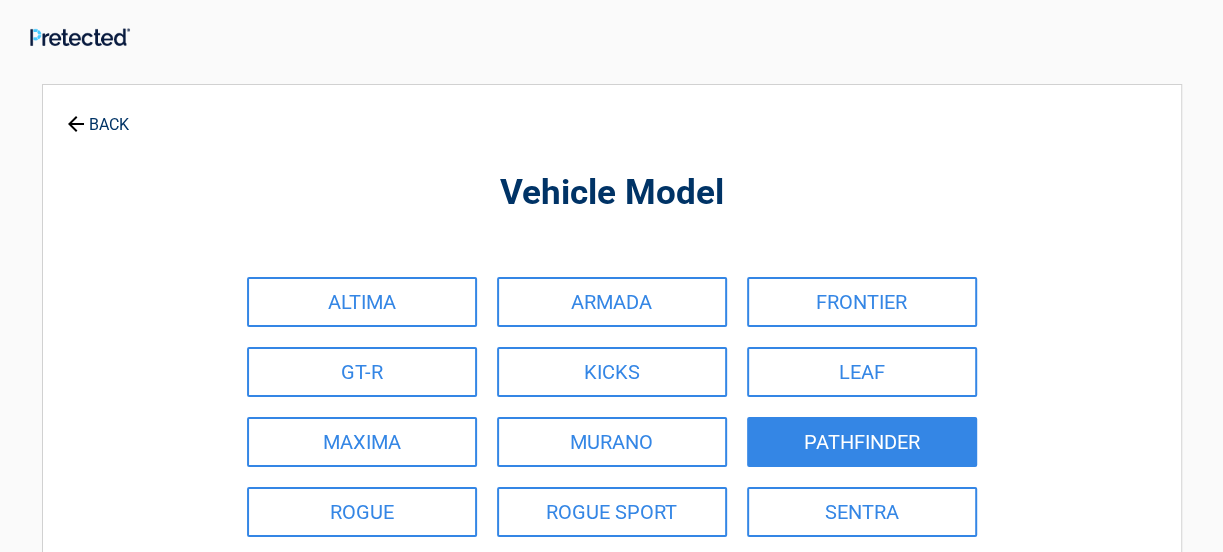 click on "PATHFINDER" at bounding box center [862, 442] 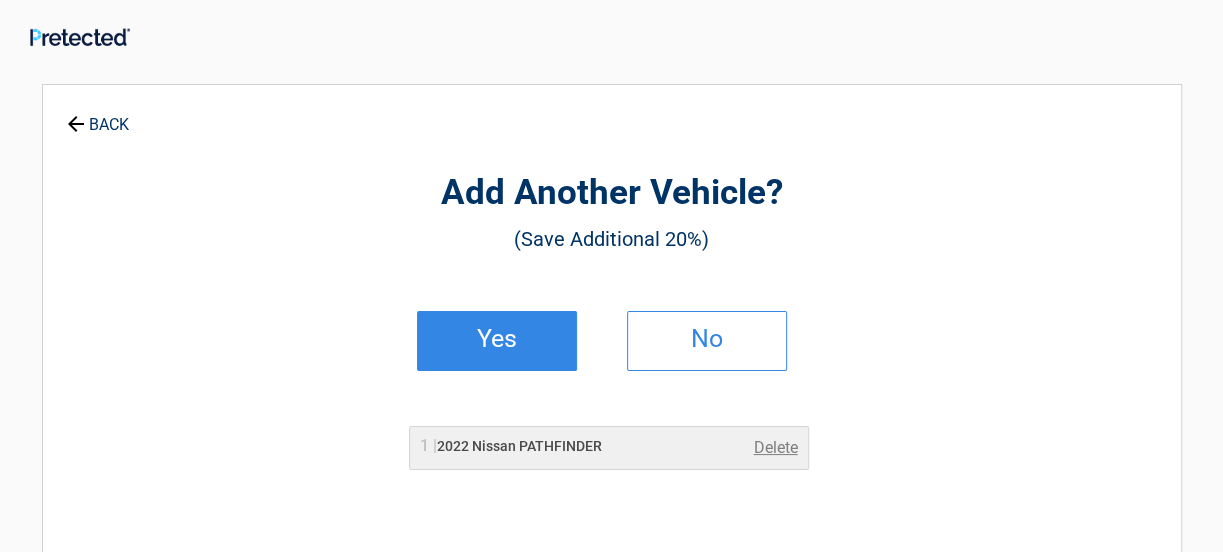 click on "Yes" at bounding box center [497, 341] 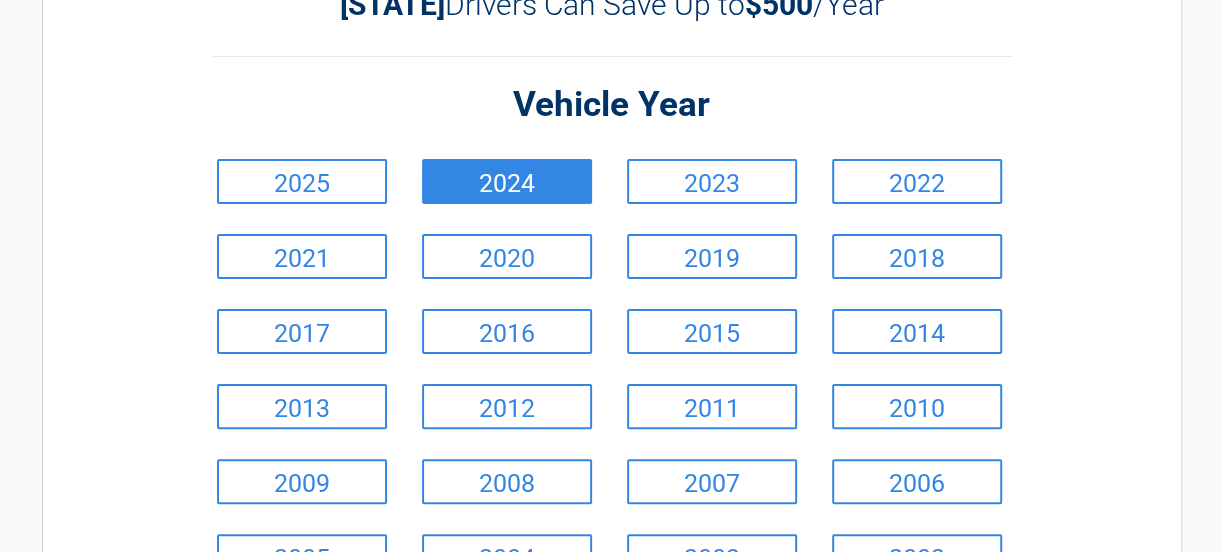scroll, scrollTop: 181, scrollLeft: 0, axis: vertical 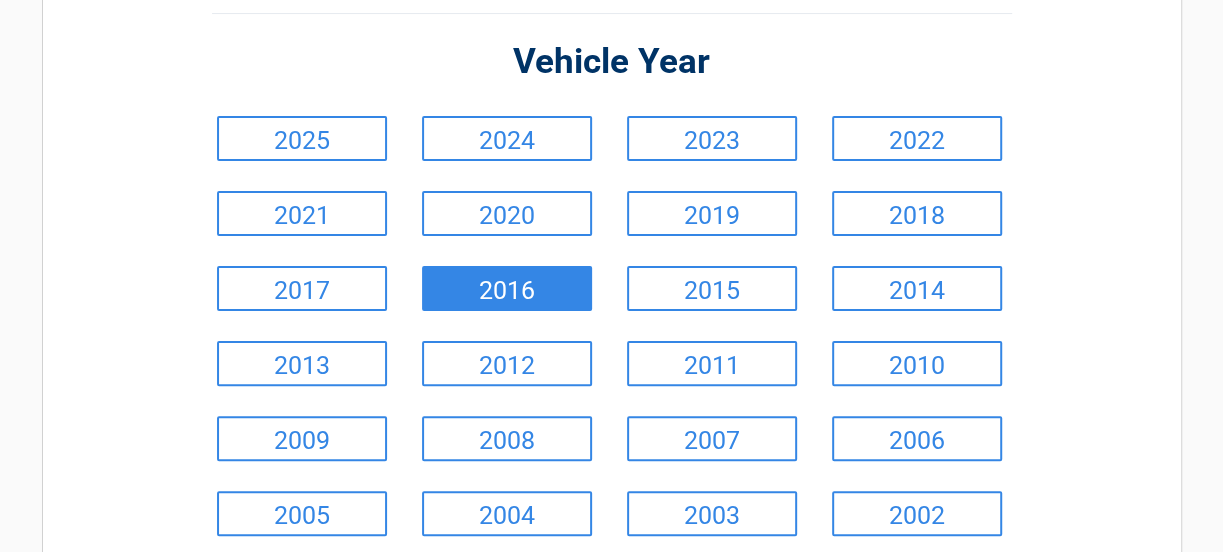 click on "2016" at bounding box center (507, 288) 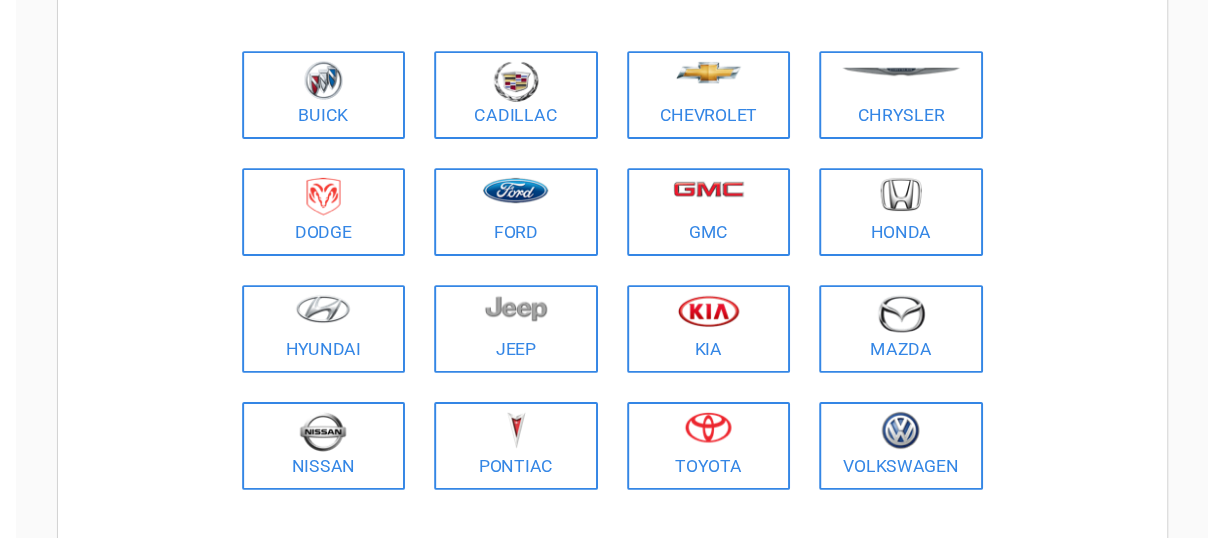 scroll, scrollTop: 272, scrollLeft: 0, axis: vertical 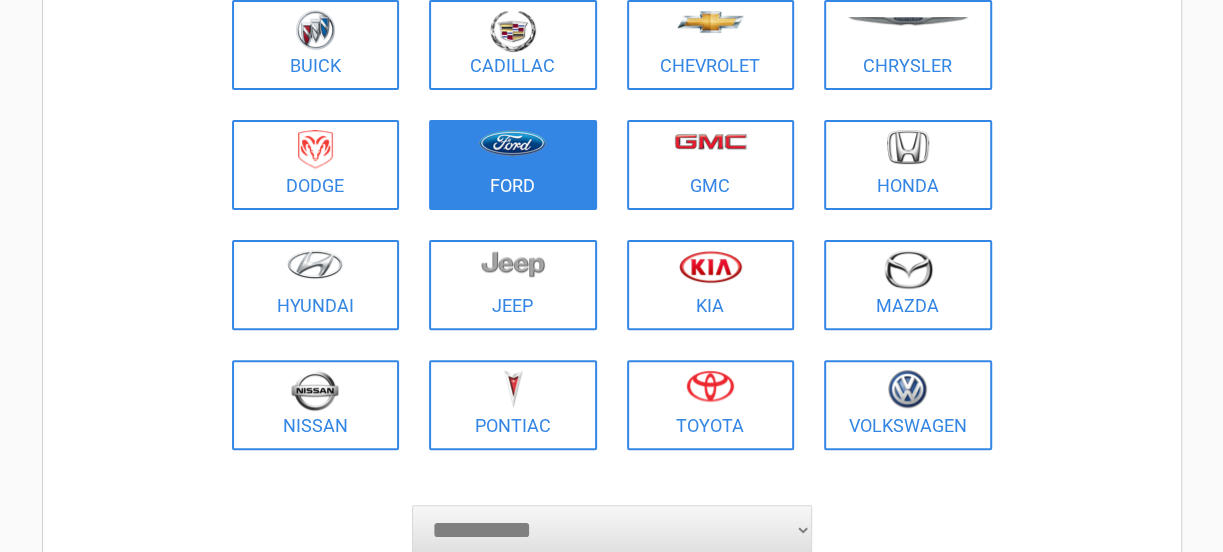 click at bounding box center (513, 152) 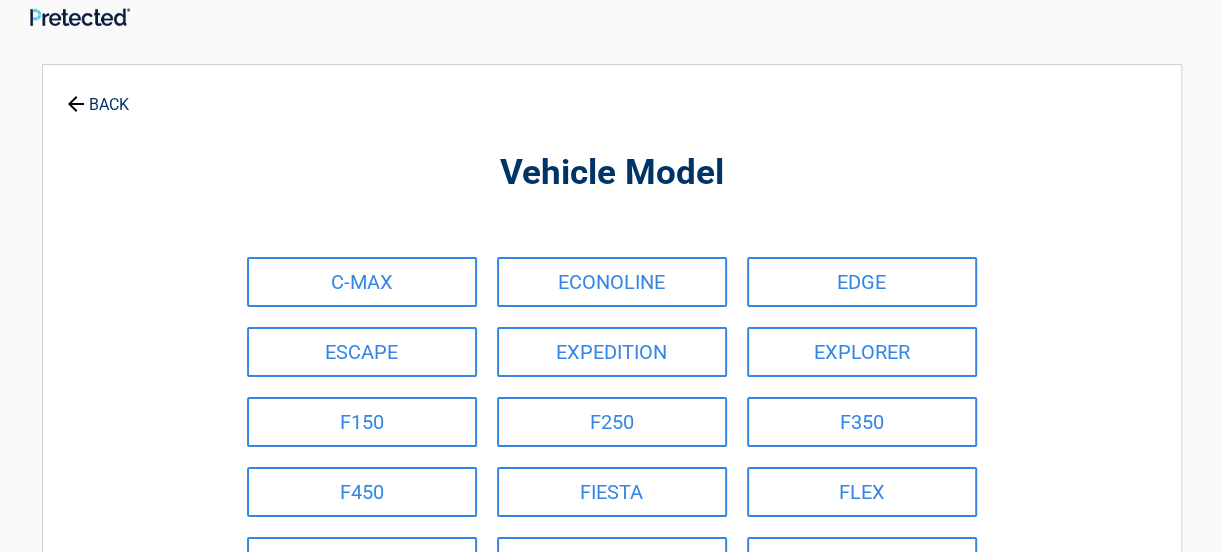 scroll, scrollTop: 0, scrollLeft: 0, axis: both 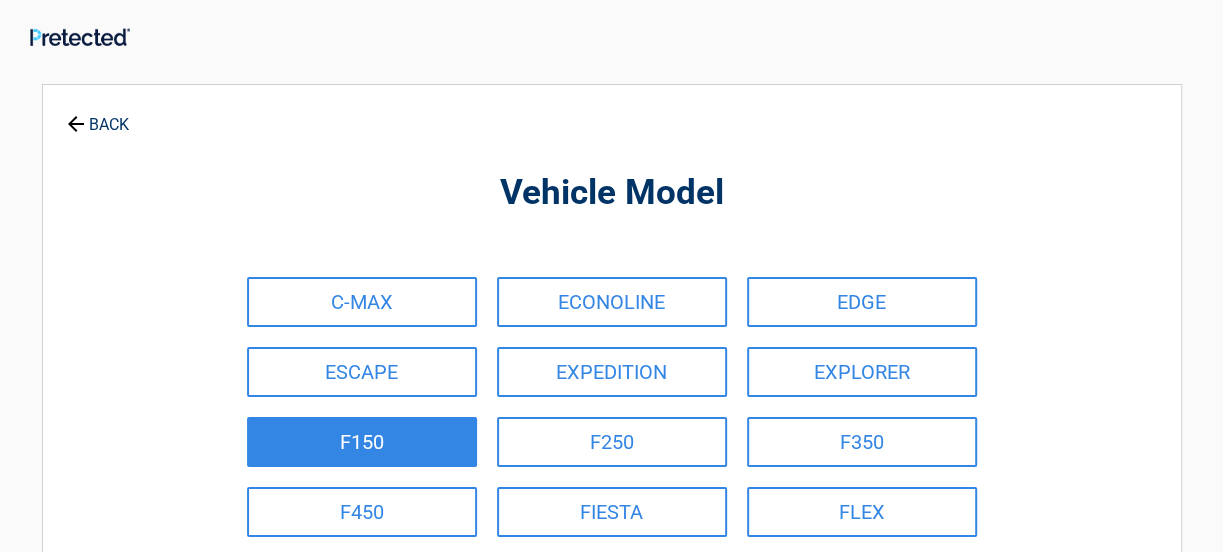 click on "F150" at bounding box center [362, 442] 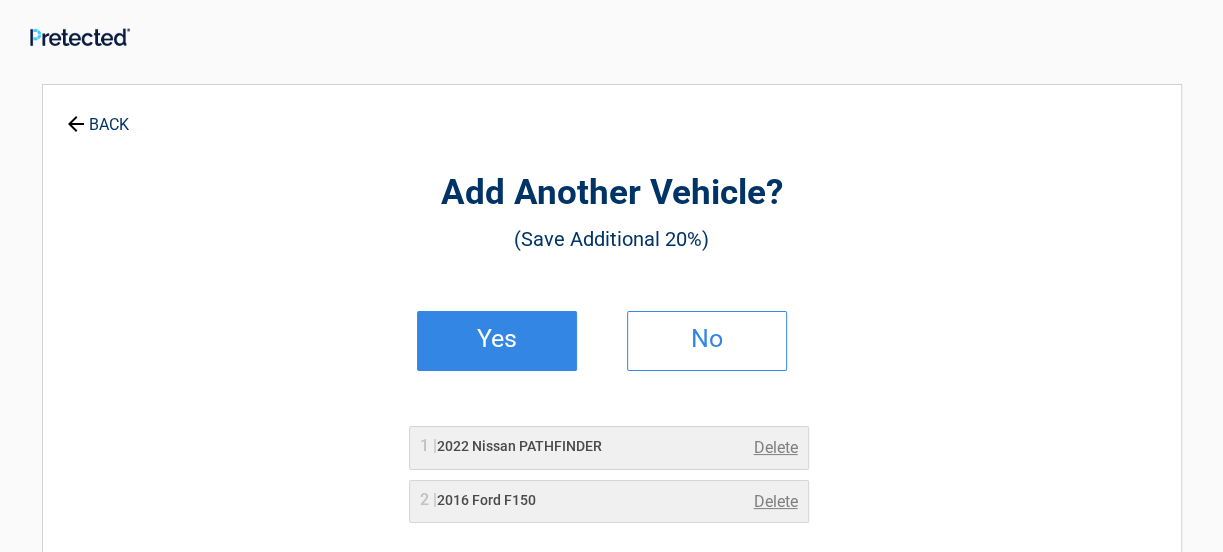 click on "Yes" at bounding box center [497, 339] 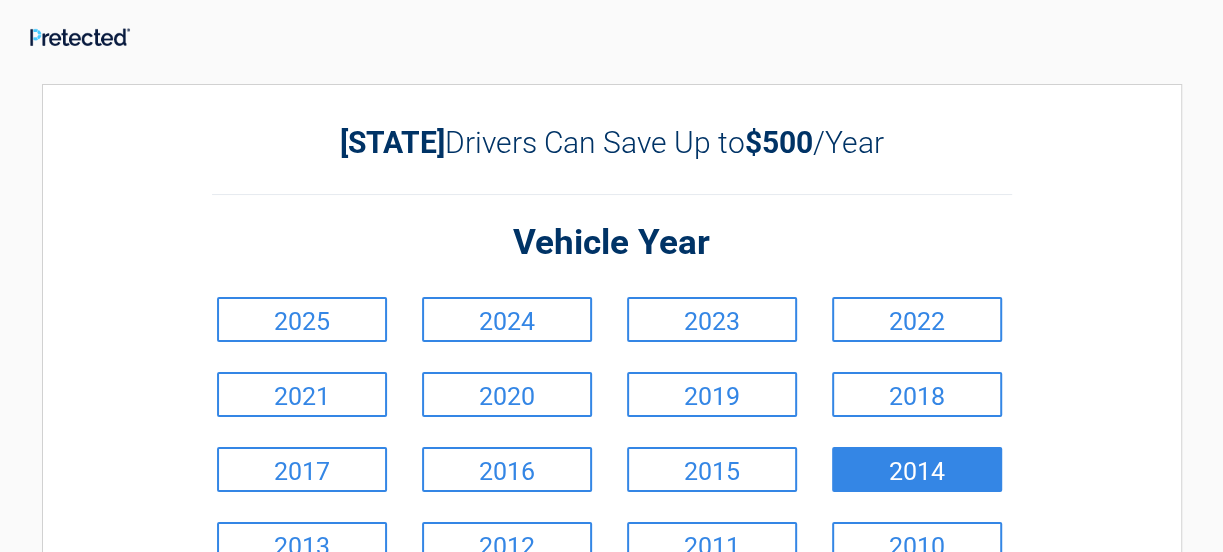 click on "2014" at bounding box center [917, 469] 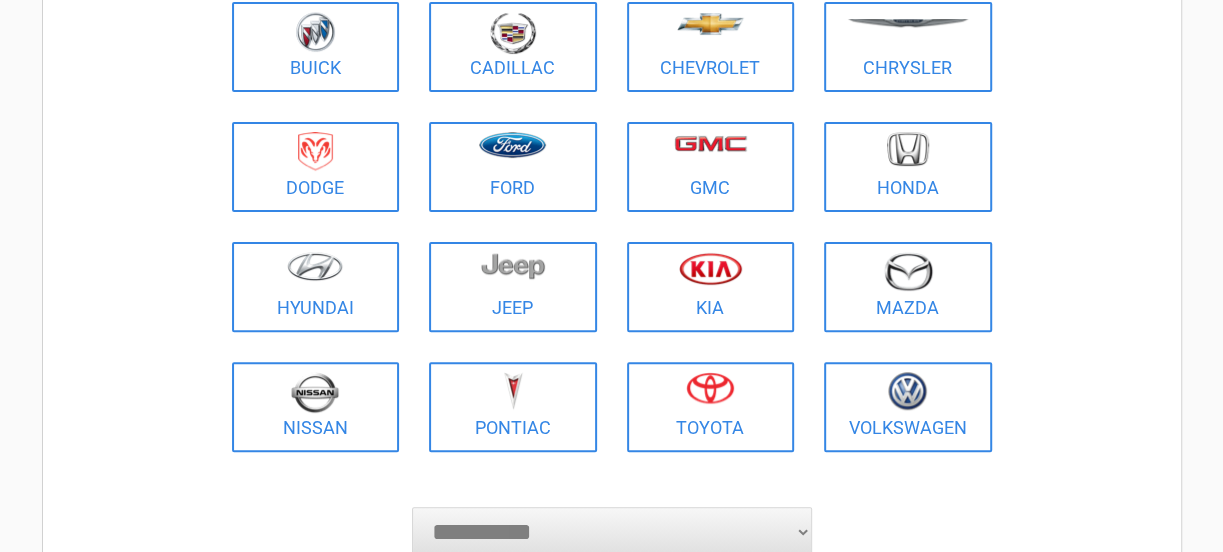 scroll, scrollTop: 272, scrollLeft: 0, axis: vertical 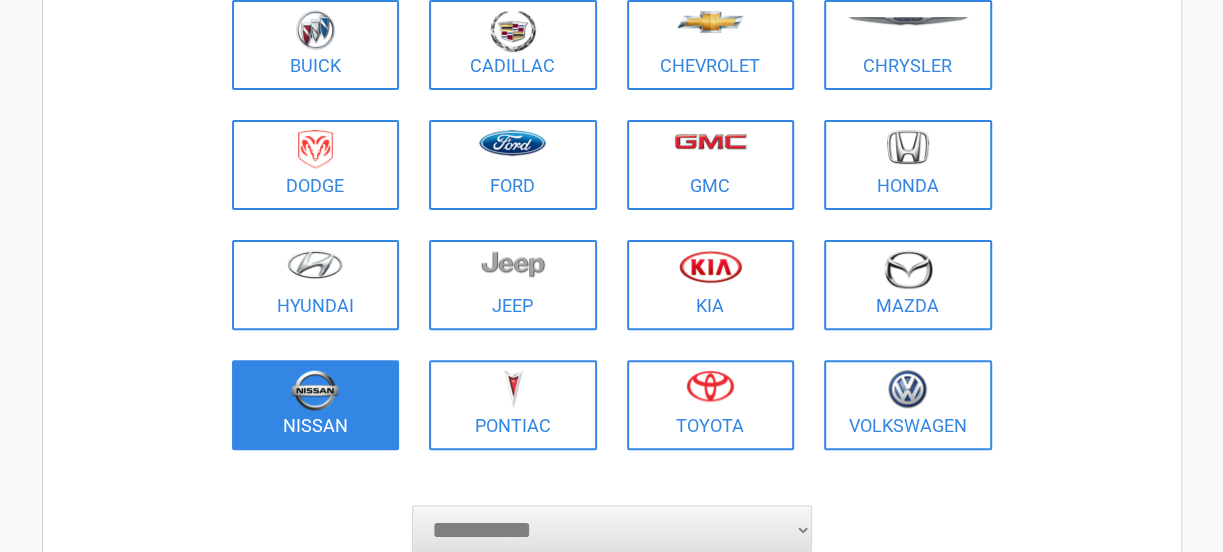 click at bounding box center (315, 390) 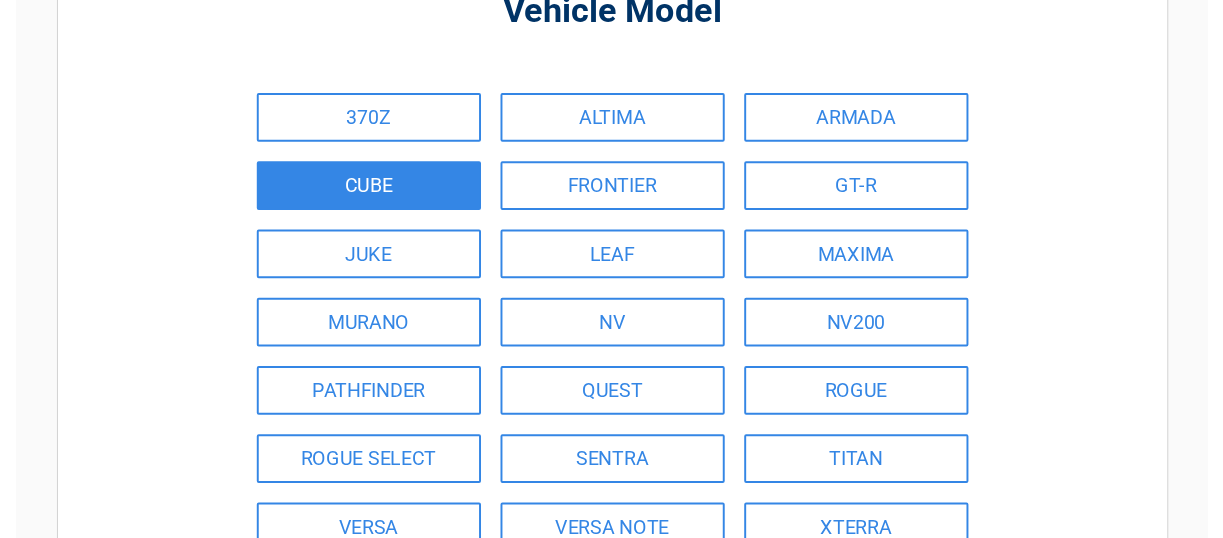 scroll, scrollTop: 272, scrollLeft: 0, axis: vertical 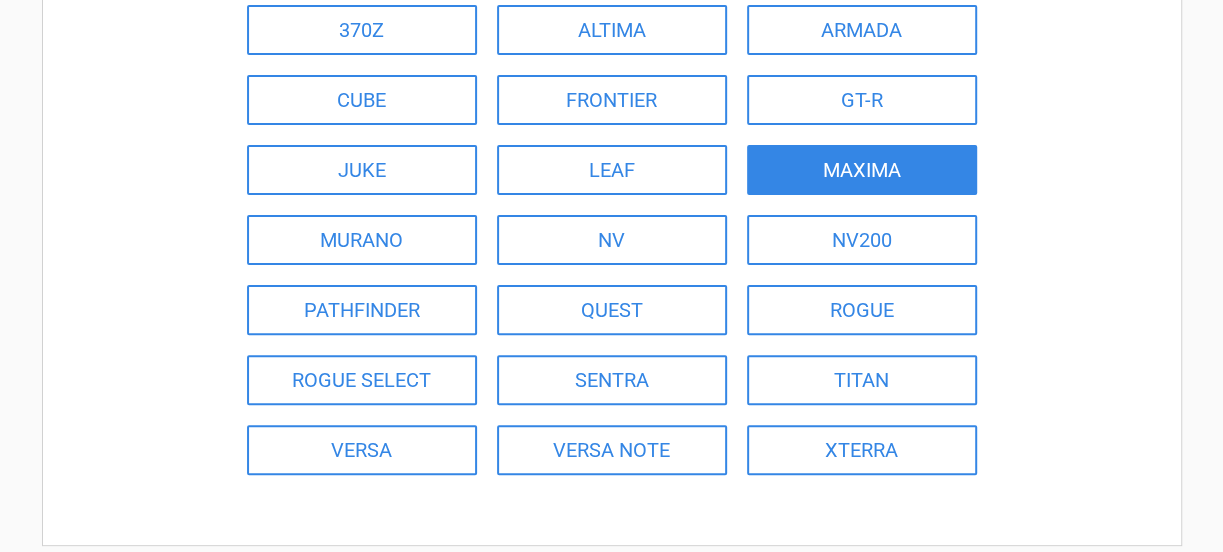 click on "MAXIMA" at bounding box center (862, 170) 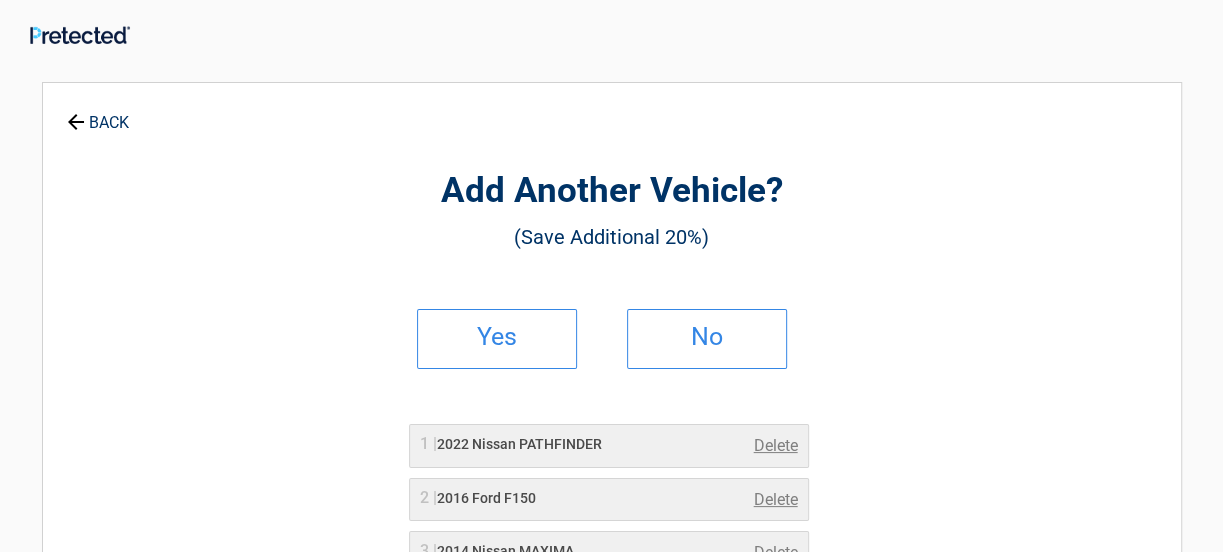 scroll, scrollTop: 0, scrollLeft: 0, axis: both 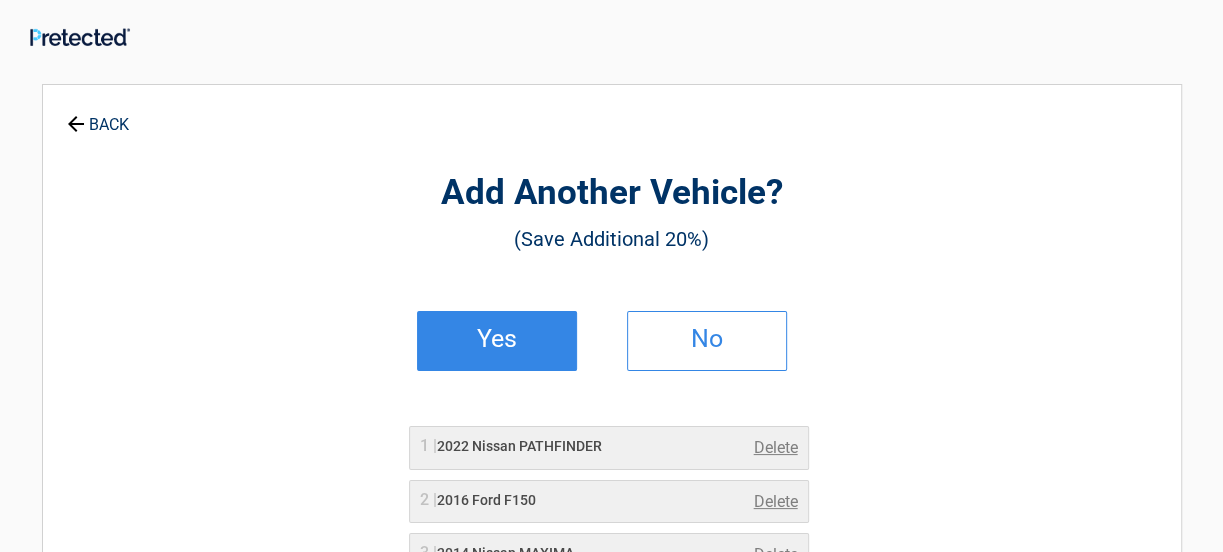 click on "Yes" at bounding box center (497, 341) 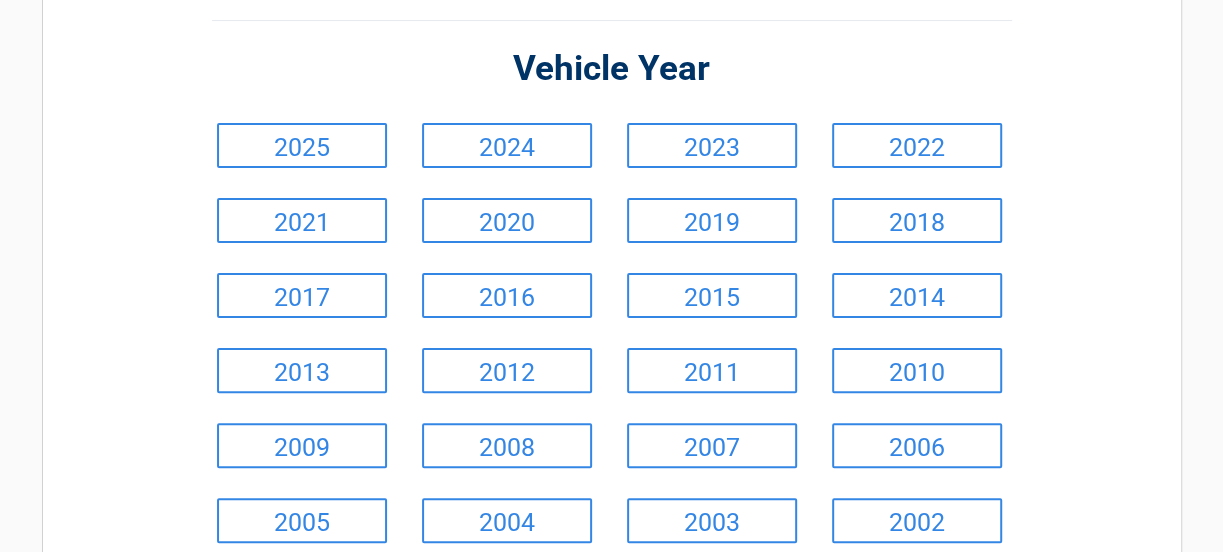 scroll, scrollTop: 181, scrollLeft: 0, axis: vertical 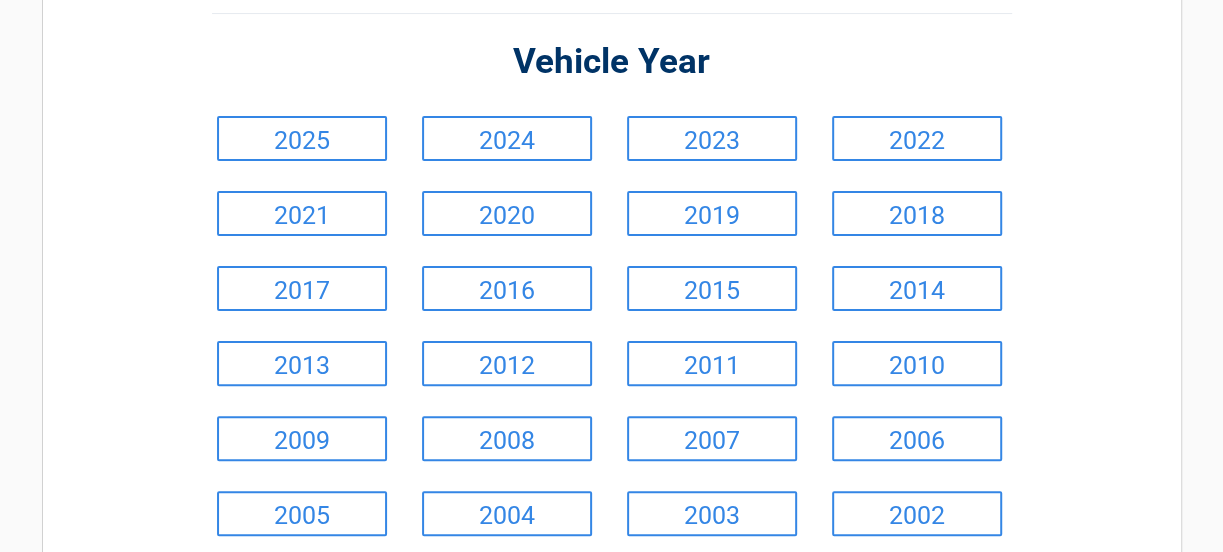 click on "2012" at bounding box center (507, 363) 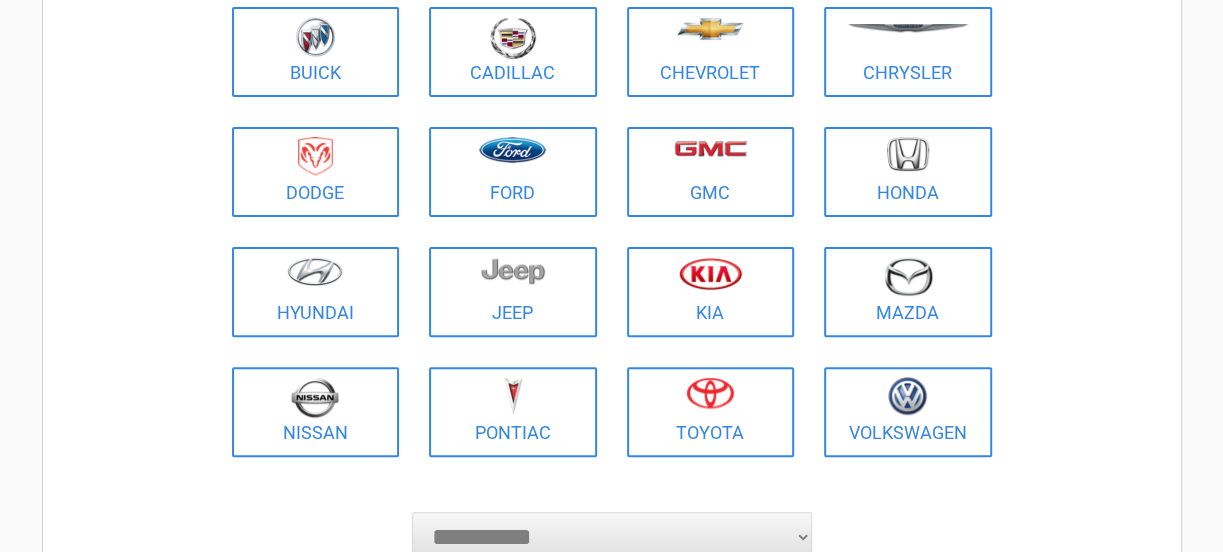 scroll, scrollTop: 272, scrollLeft: 0, axis: vertical 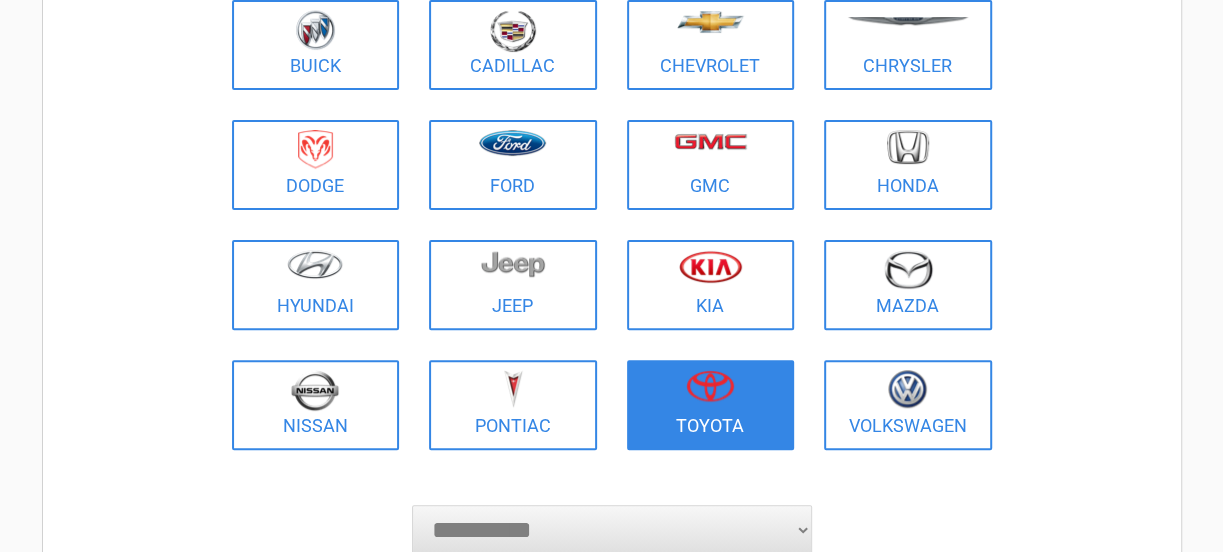 click on "Toyota" at bounding box center (711, 405) 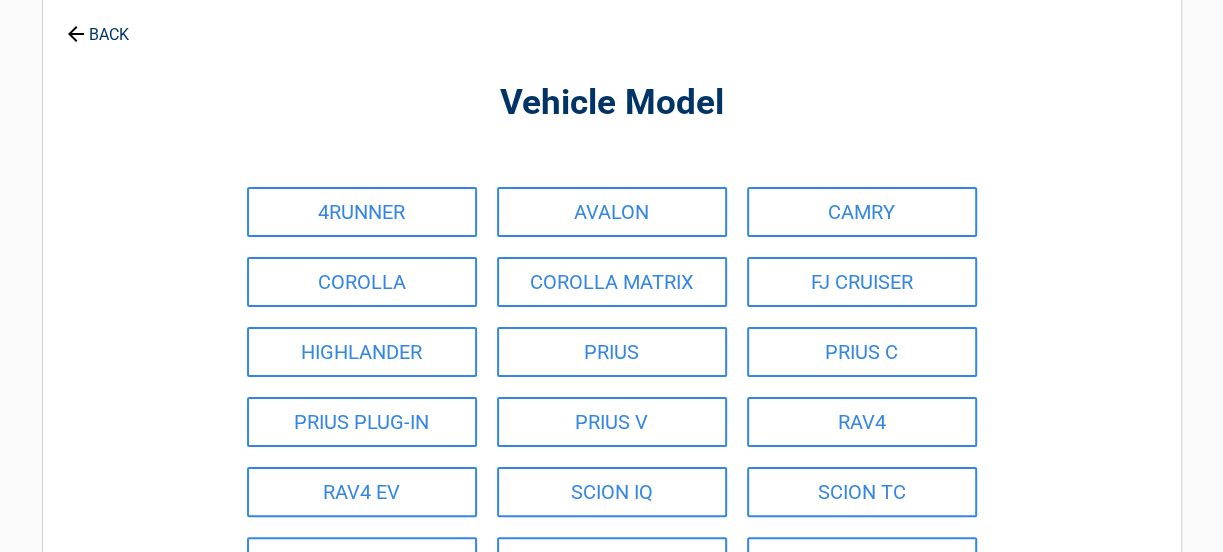 scroll, scrollTop: 181, scrollLeft: 0, axis: vertical 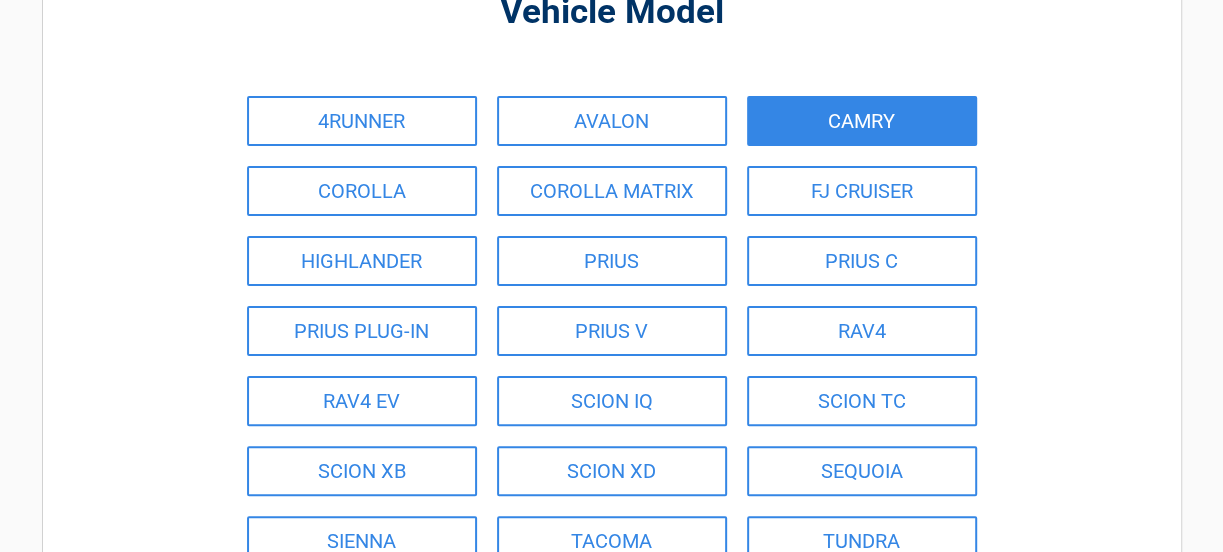 click on "CAMRY" at bounding box center (862, 121) 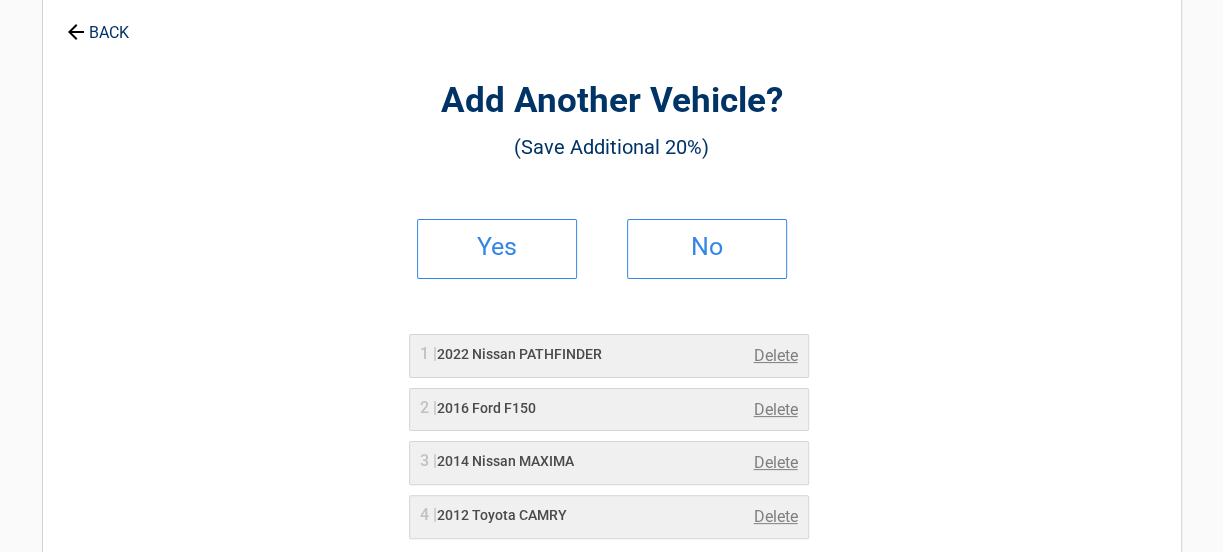 scroll, scrollTop: 0, scrollLeft: 0, axis: both 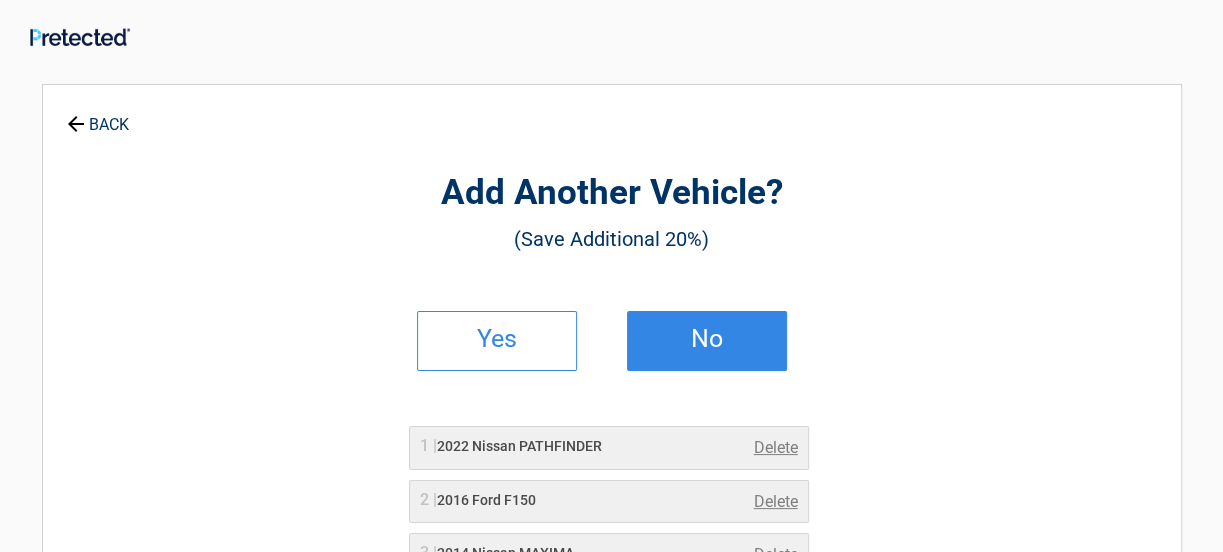 click on "No" at bounding box center (707, 339) 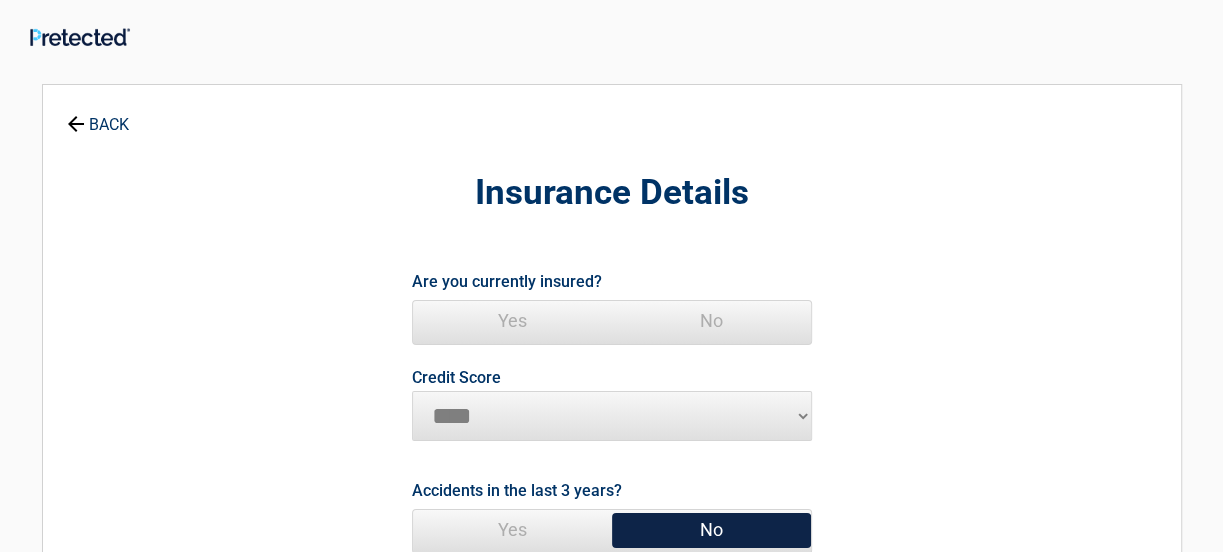 click on "Yes" at bounding box center (512, 321) 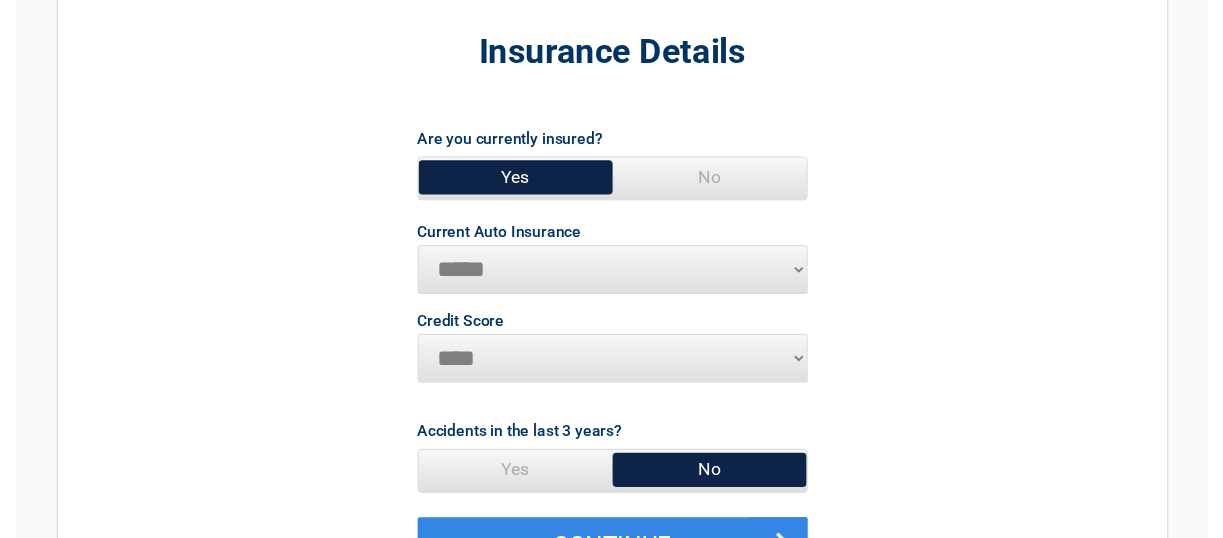 scroll, scrollTop: 181, scrollLeft: 0, axis: vertical 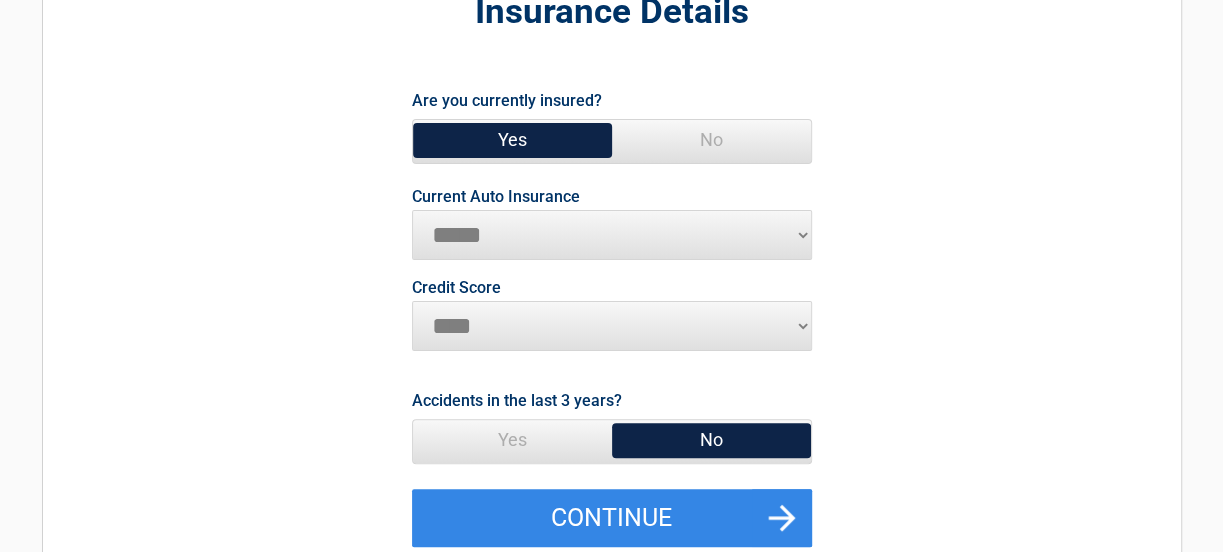 click on "No" at bounding box center (711, 440) 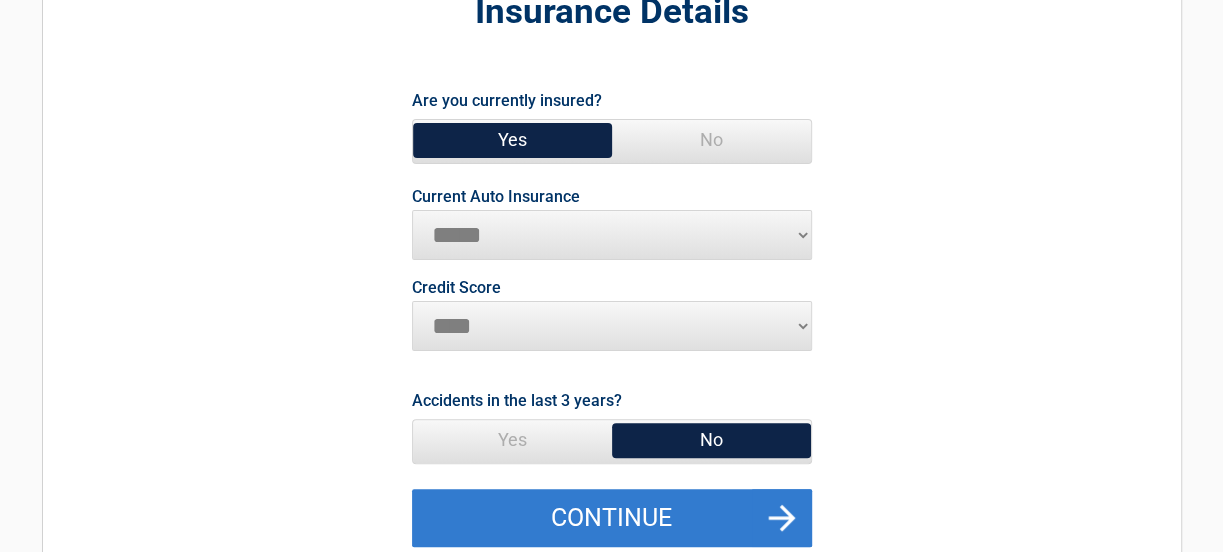 click on "Continue" at bounding box center (612, 518) 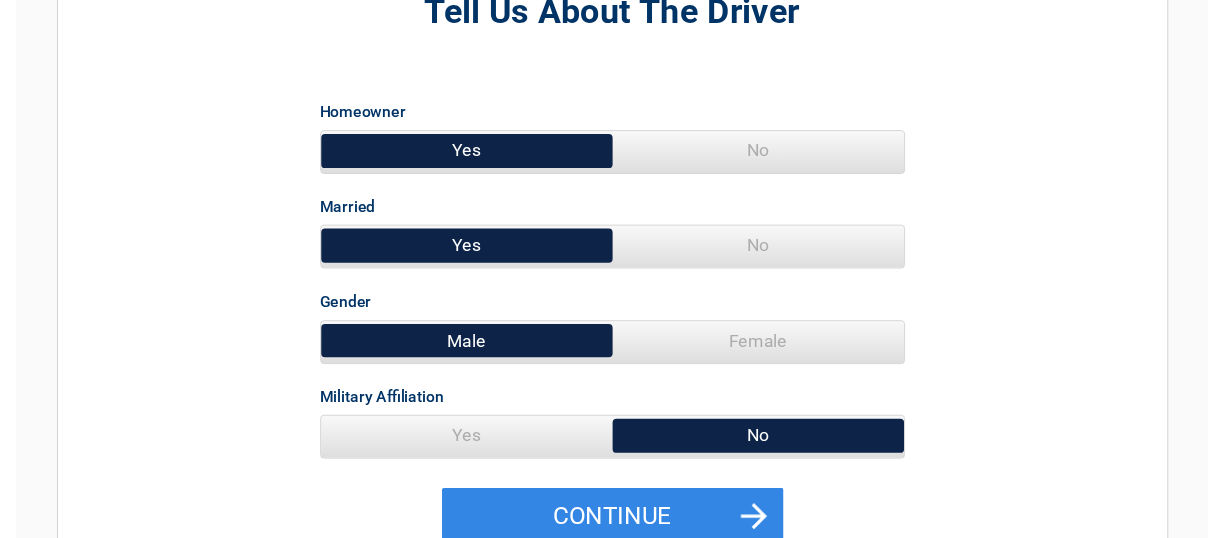 scroll, scrollTop: 272, scrollLeft: 0, axis: vertical 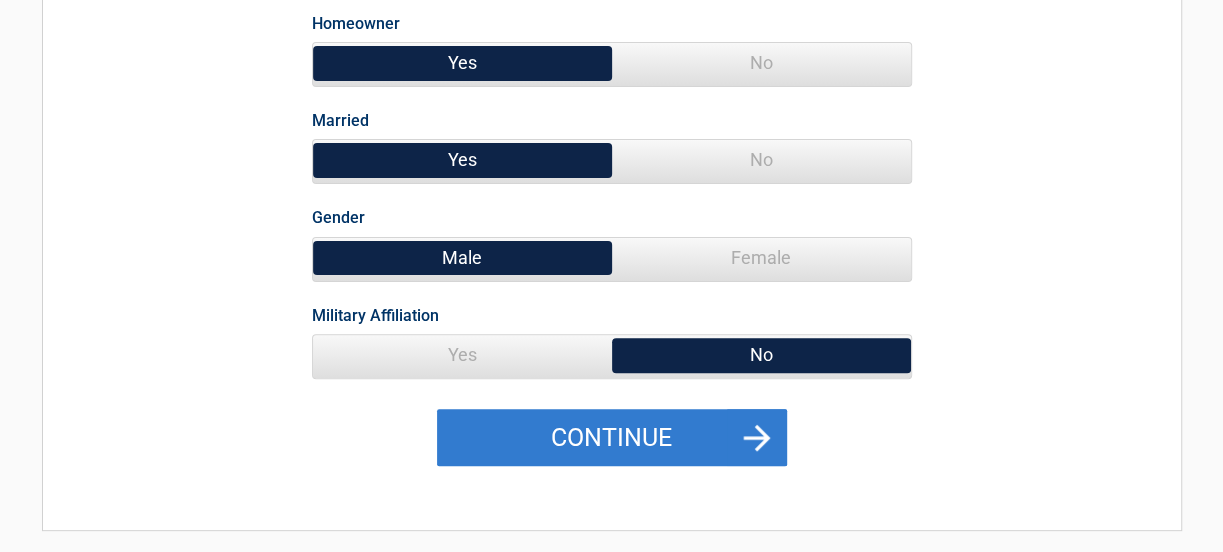 click on "Continue" at bounding box center [612, 438] 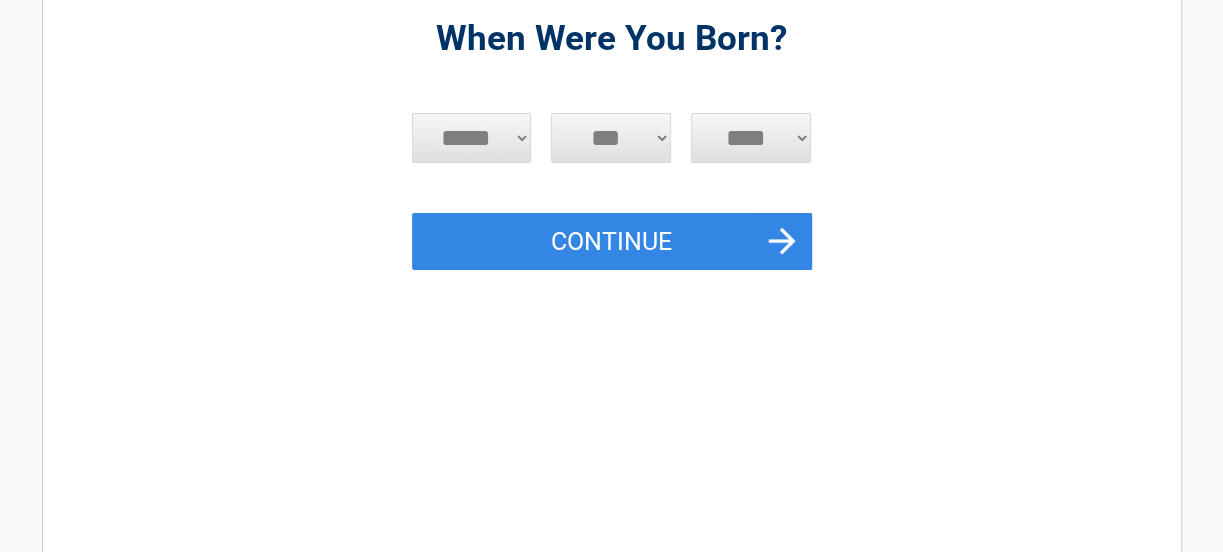 scroll, scrollTop: 0, scrollLeft: 0, axis: both 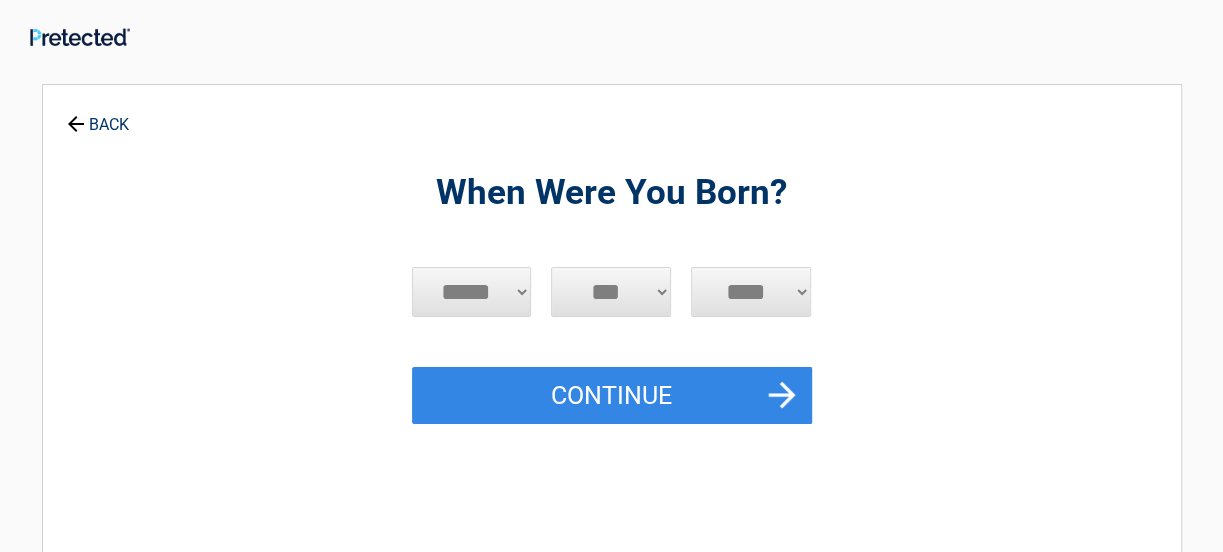 click on "*****
***
***
***
***
***
***
***
***
***
***
***
***" at bounding box center [472, 292] 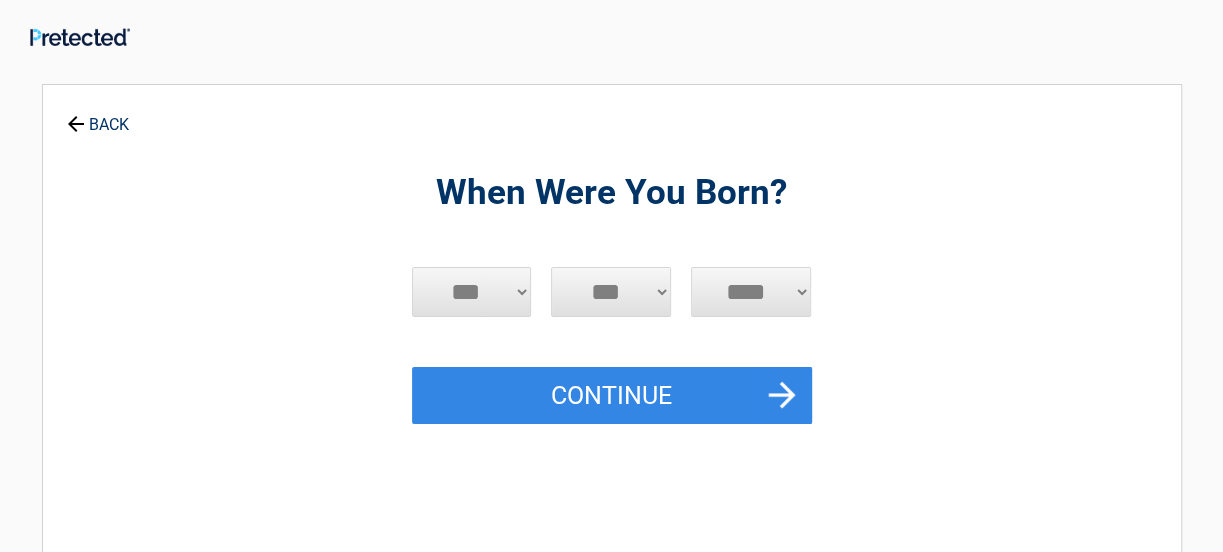 click on "*****
***
***
***
***
***
***
***
***
***
***
***
***" at bounding box center [472, 292] 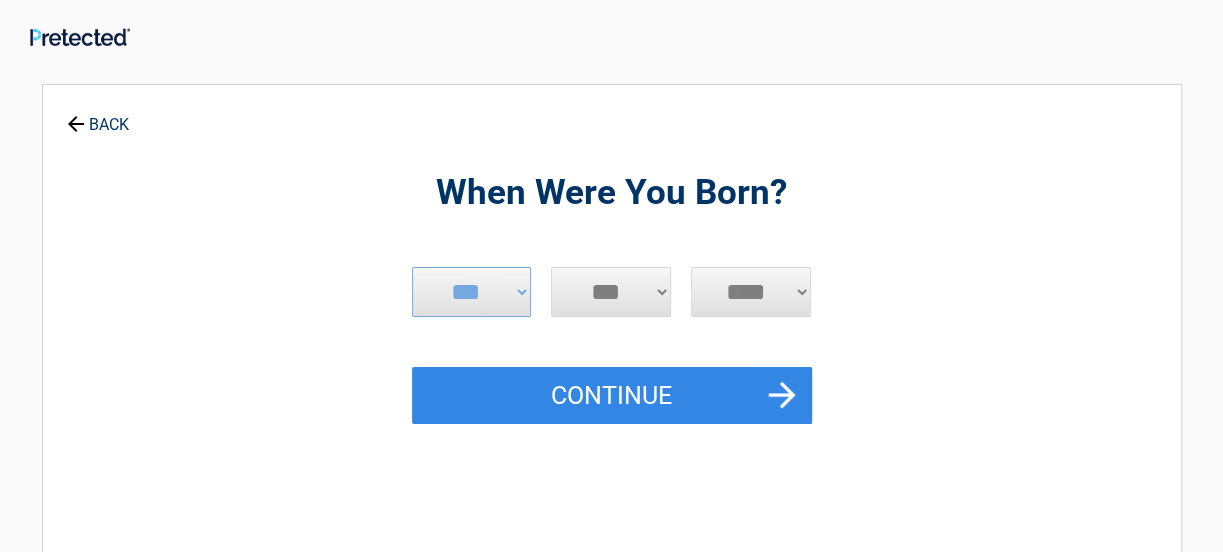 select on "**" 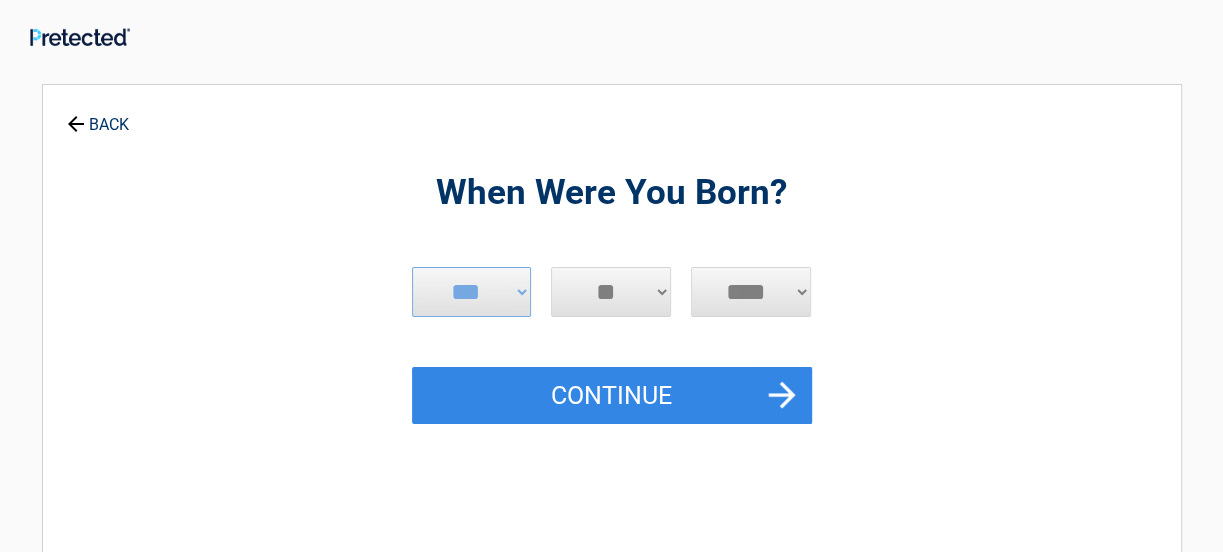 click on "*** * * * * * * * * * ** ** ** ** ** ** ** ** ** ** ** ** ** ** ** ** ** ** ** ** ** **" at bounding box center [611, 292] 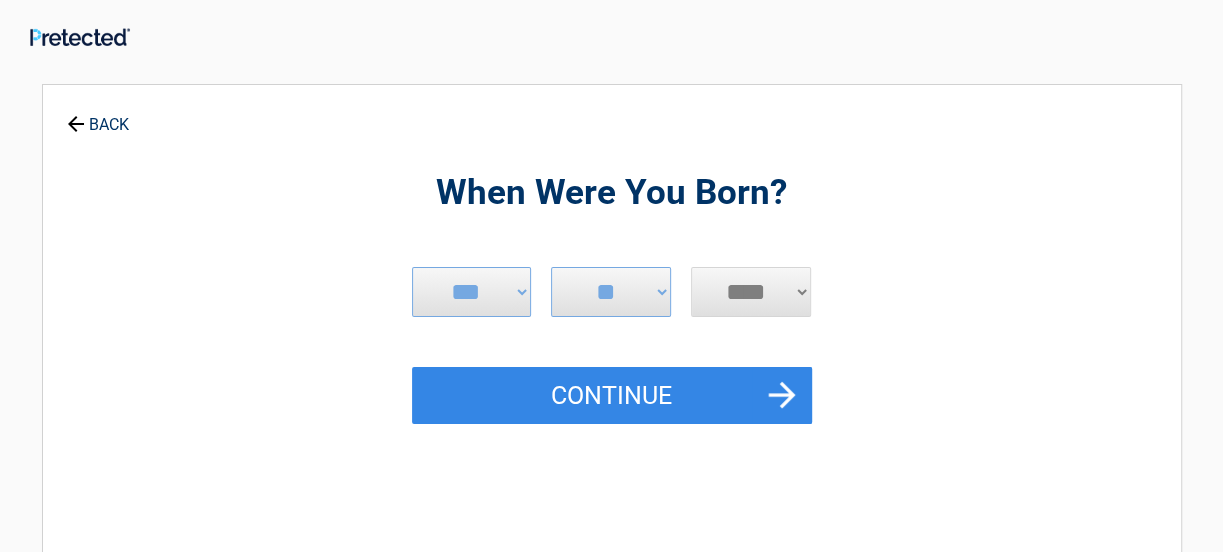select on "****" 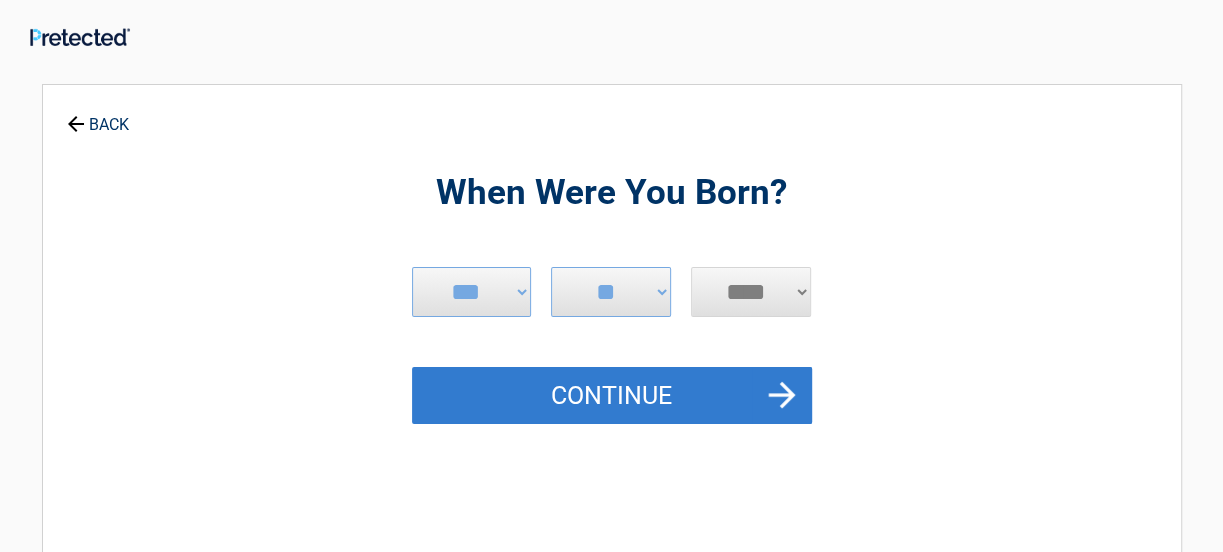 click on "Continue" at bounding box center [612, 396] 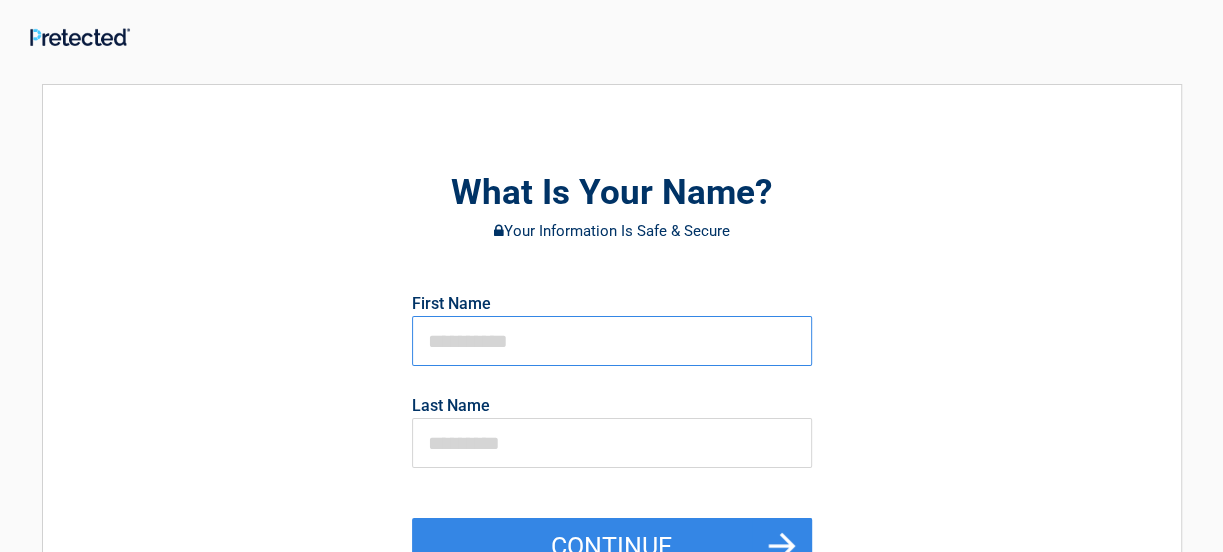 click at bounding box center [612, 341] 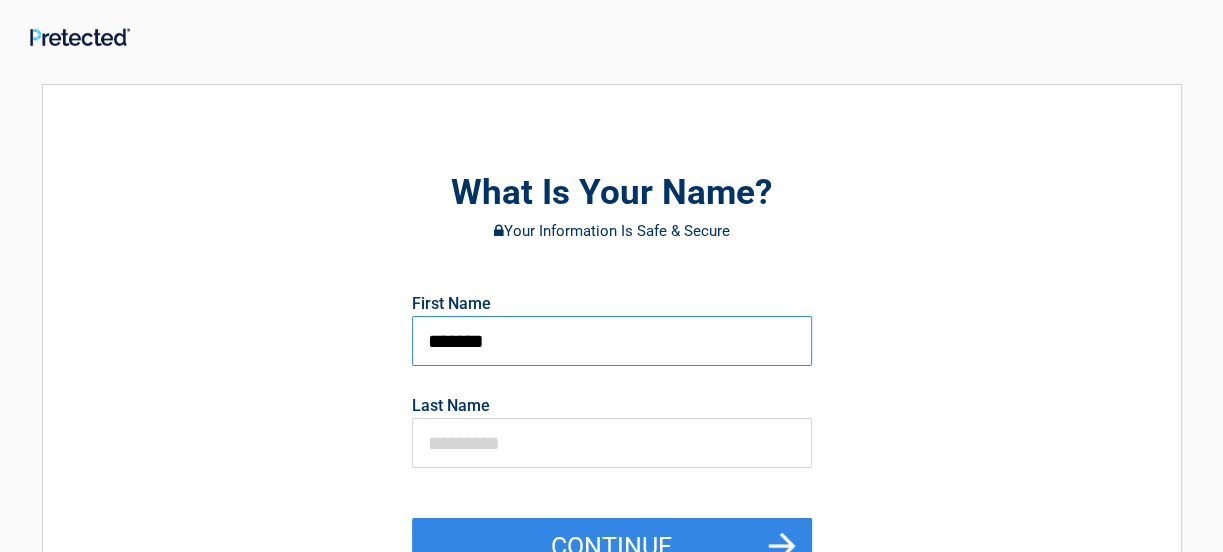 type on "*******" 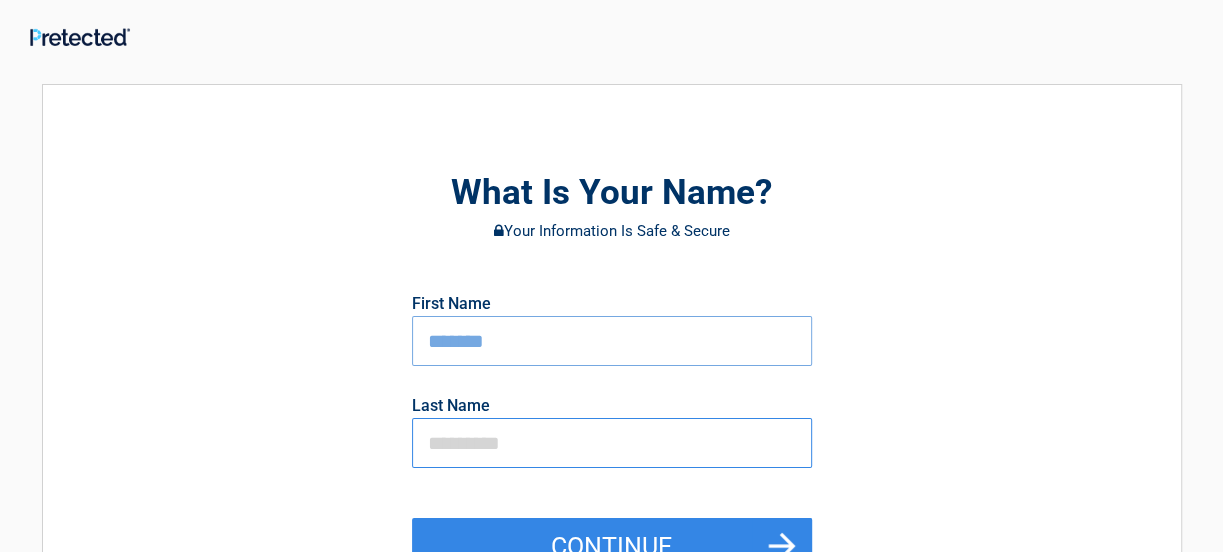 click at bounding box center (612, 443) 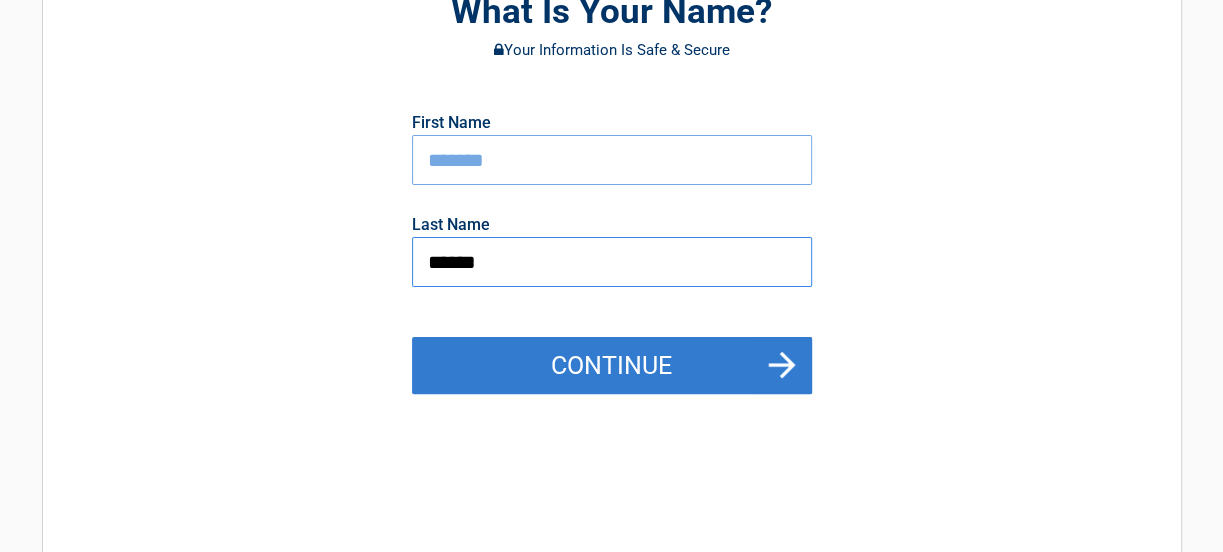 type on "******" 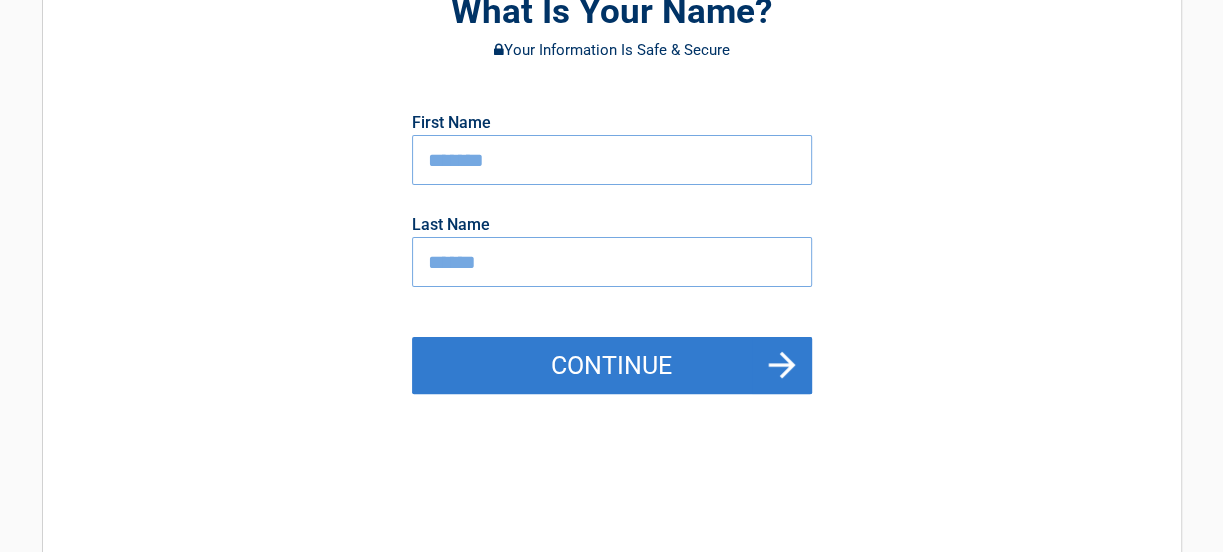 click on "Continue" at bounding box center (612, 366) 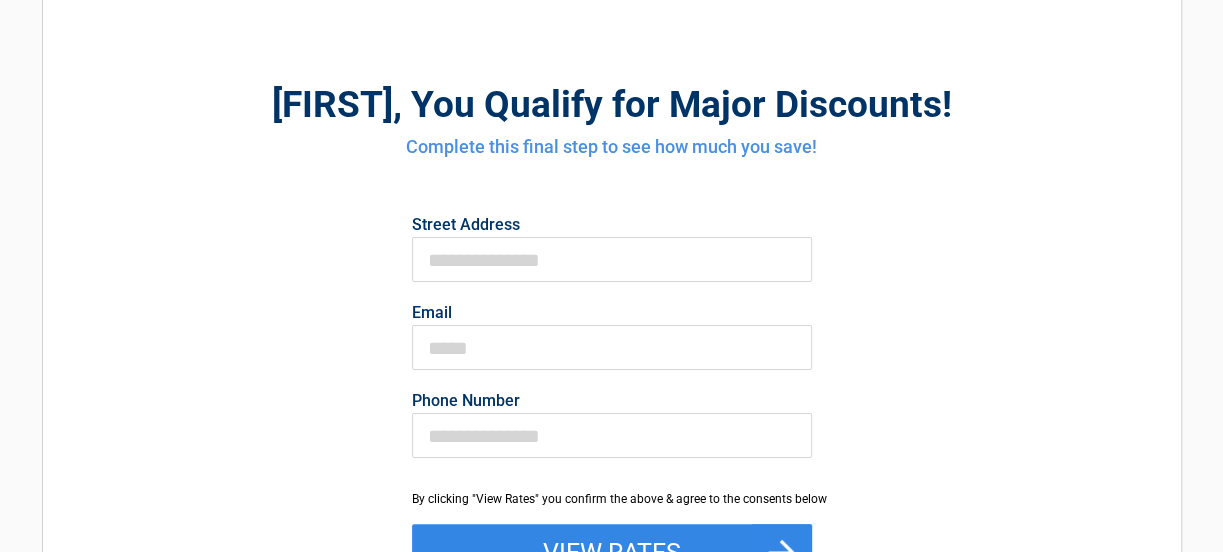 scroll, scrollTop: 181, scrollLeft: 0, axis: vertical 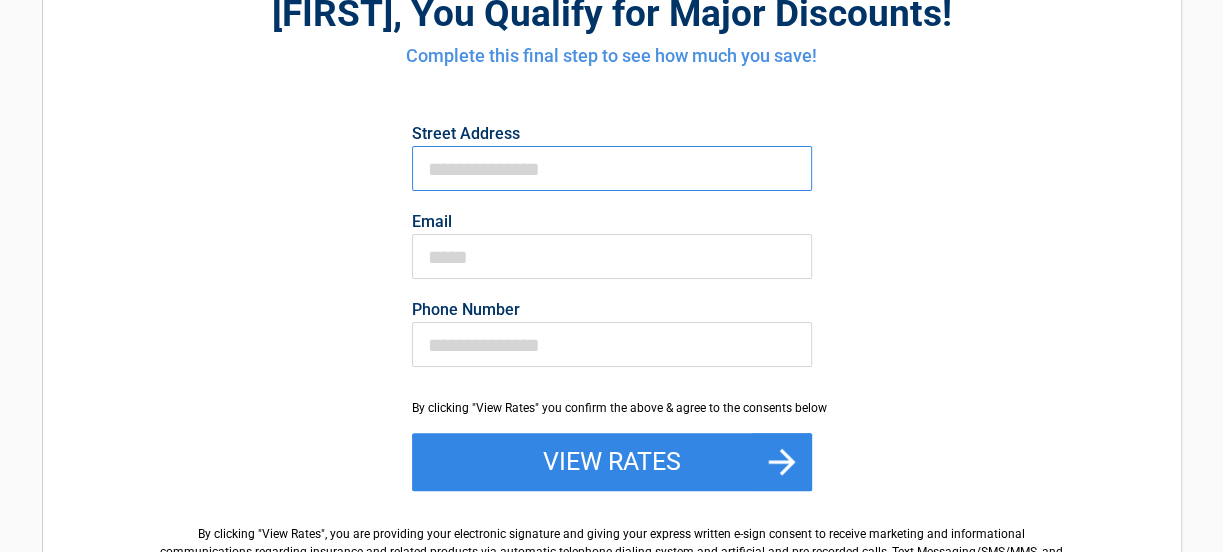 click on "First Name" at bounding box center [612, 168] 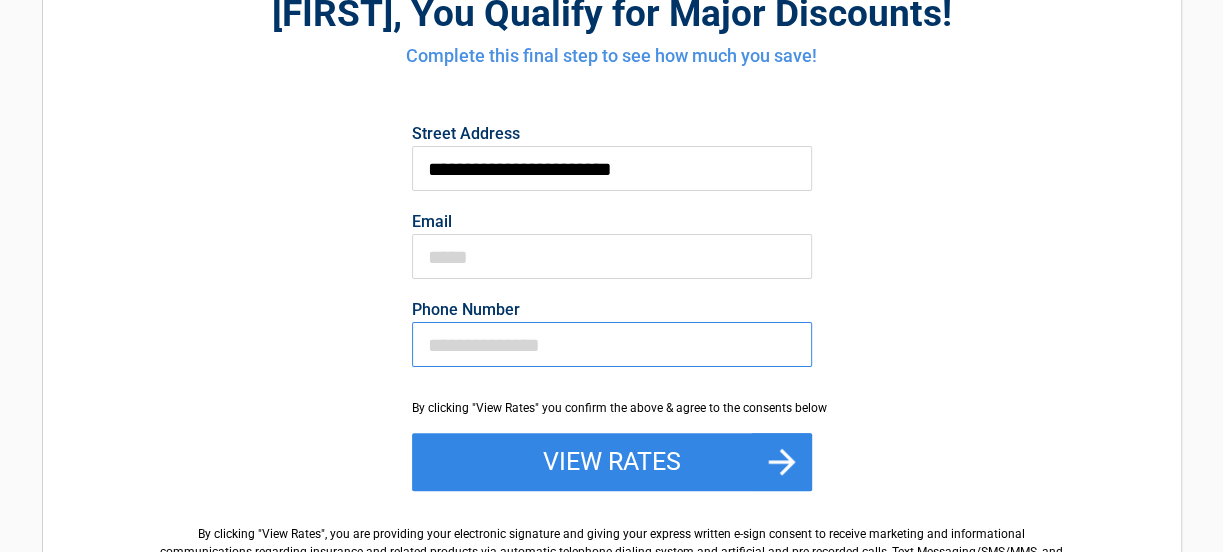 type on "**********" 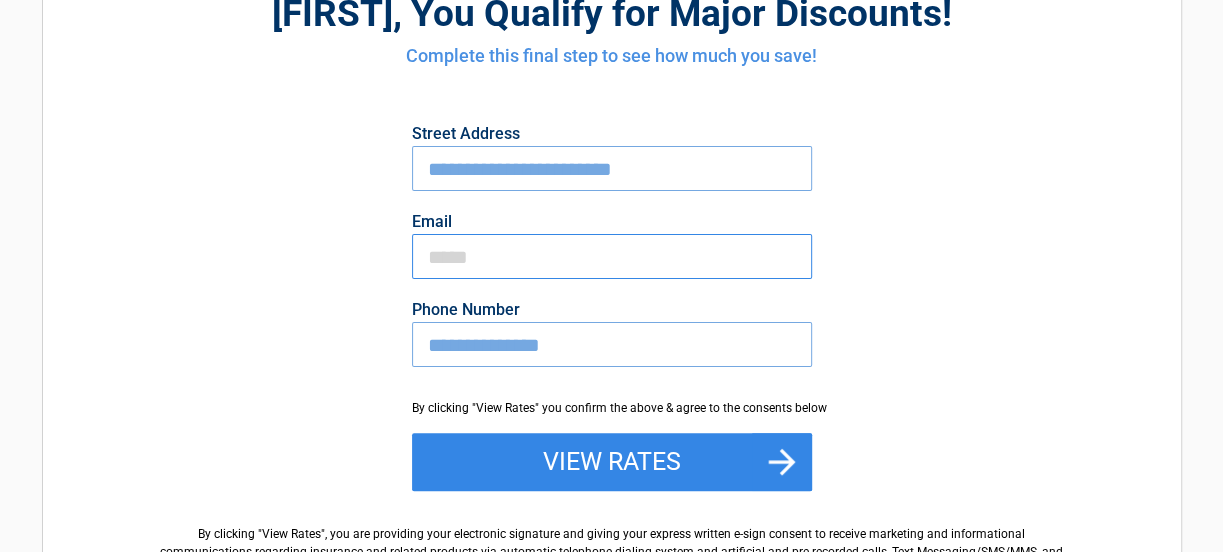 click on "Email" at bounding box center (612, 256) 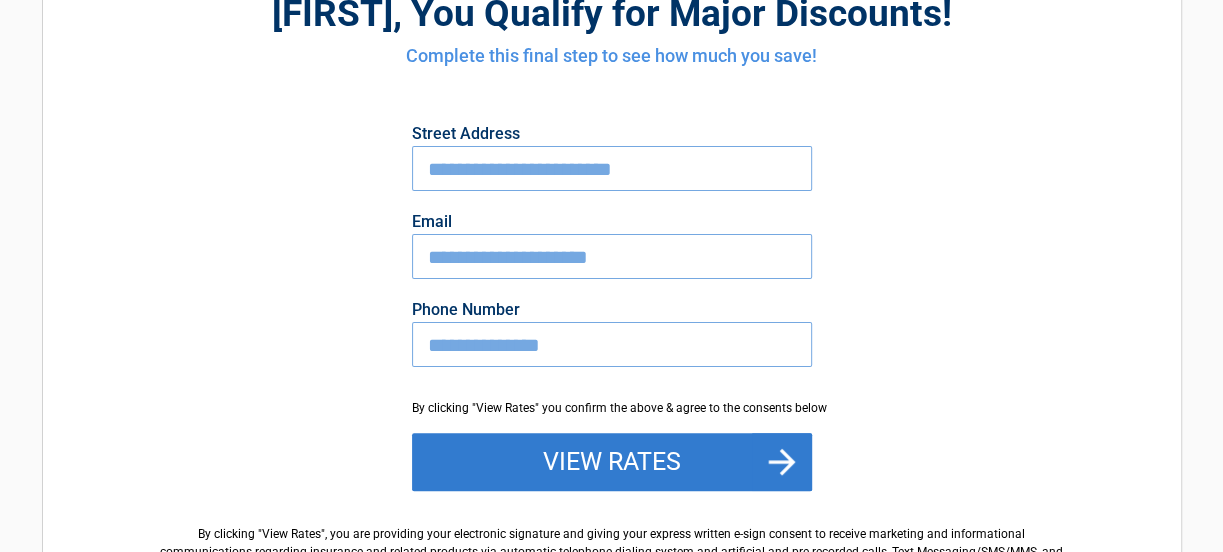 click on "View Rates" at bounding box center (612, 462) 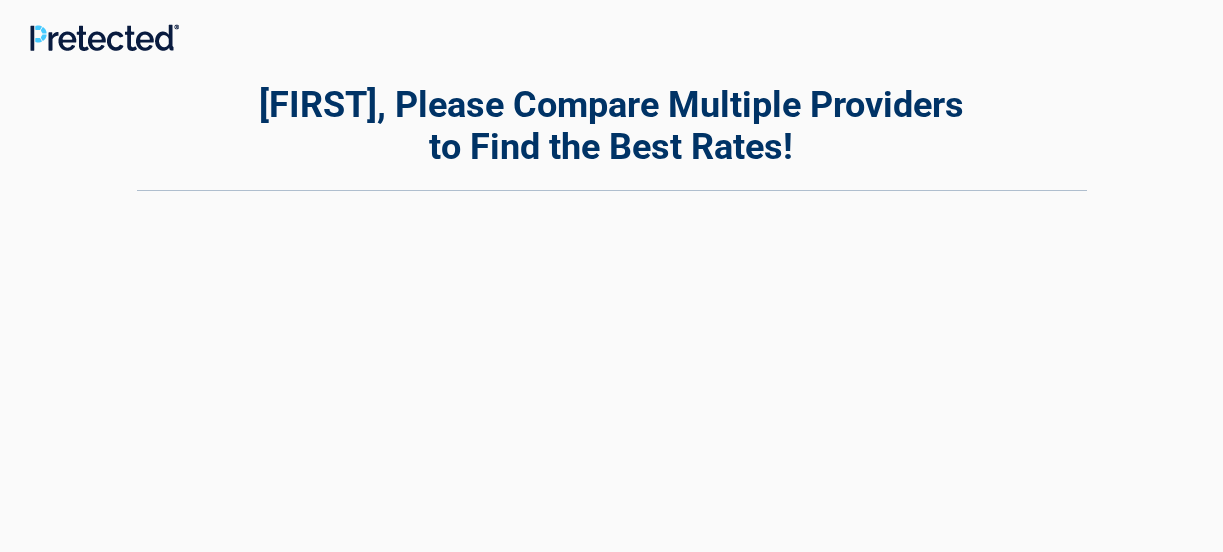 scroll, scrollTop: 0, scrollLeft: 0, axis: both 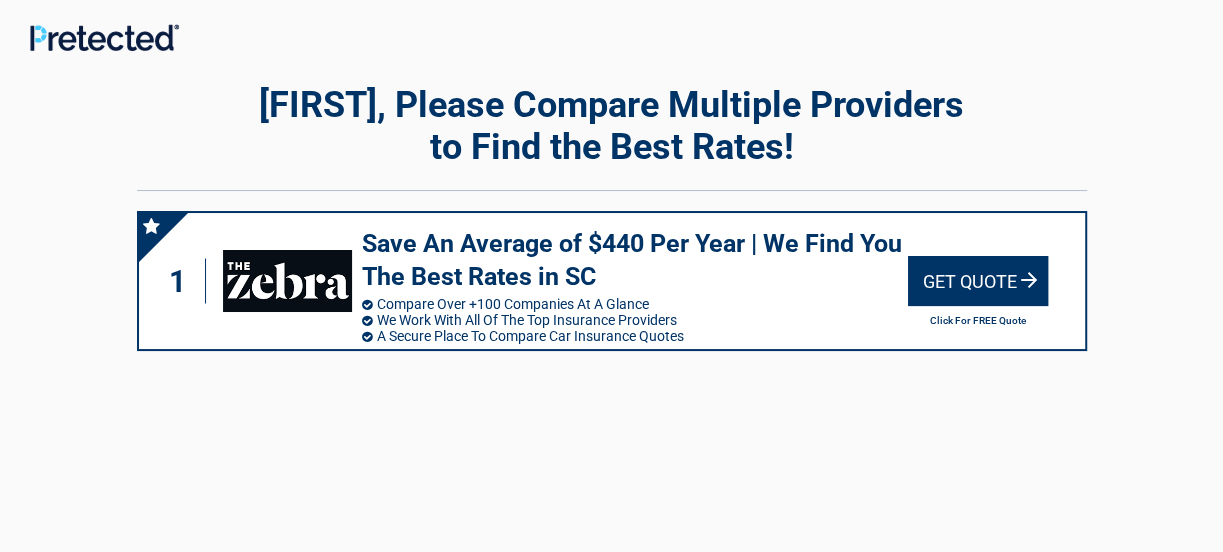click on "Get Quote" at bounding box center [978, 281] 